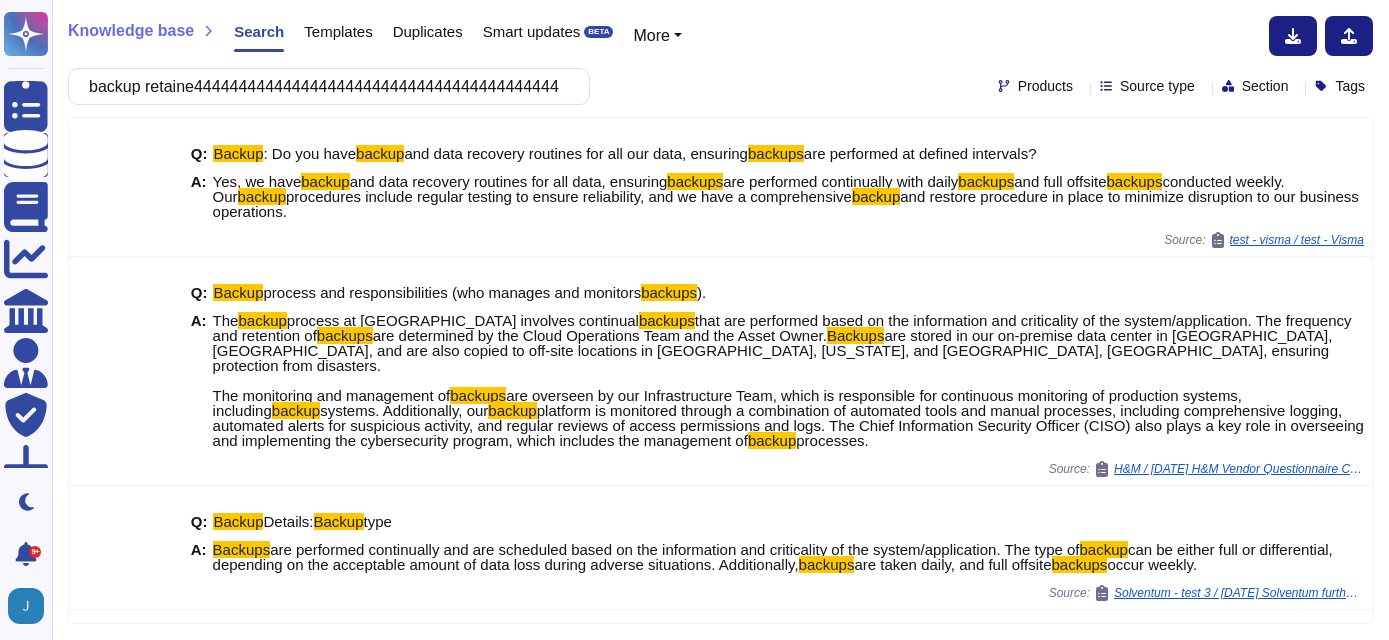 scroll, scrollTop: 0, scrollLeft: 0, axis: both 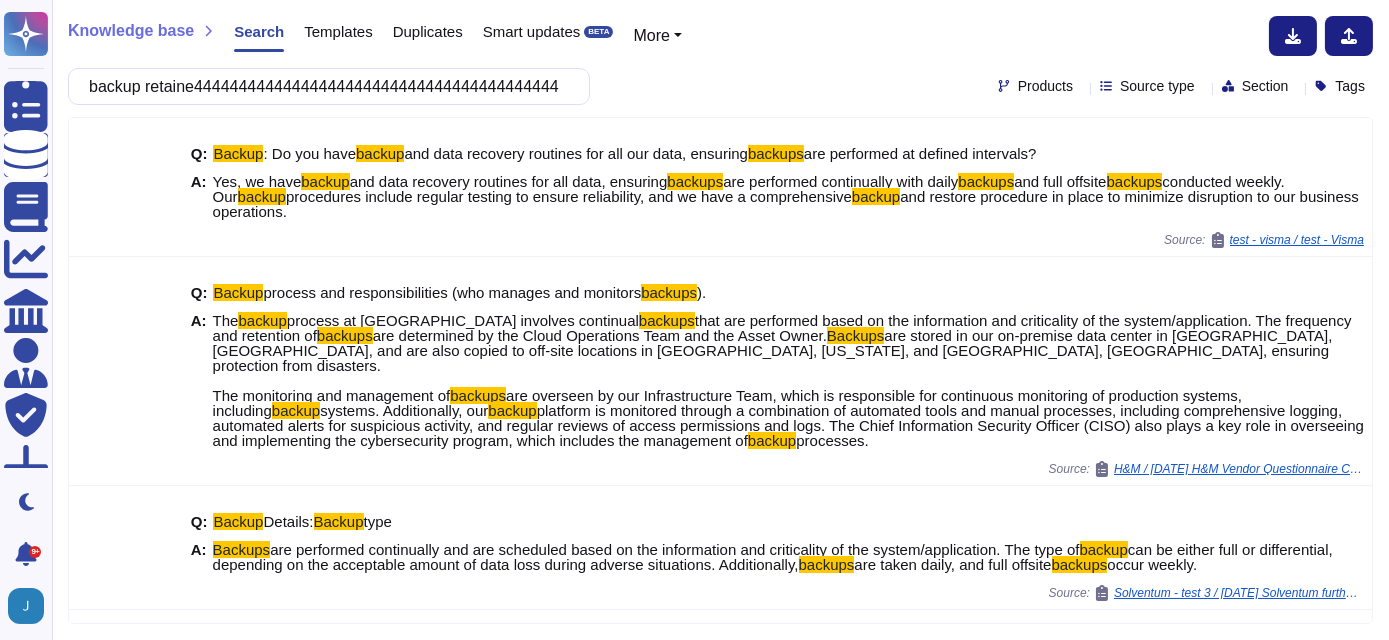 click on "backup retaine4444444444444444444444444444444444444444444444444444444444444444444444444444444444444444444444444444444444444444444444444444444444444444444444444444444444444444" at bounding box center (324, 86) 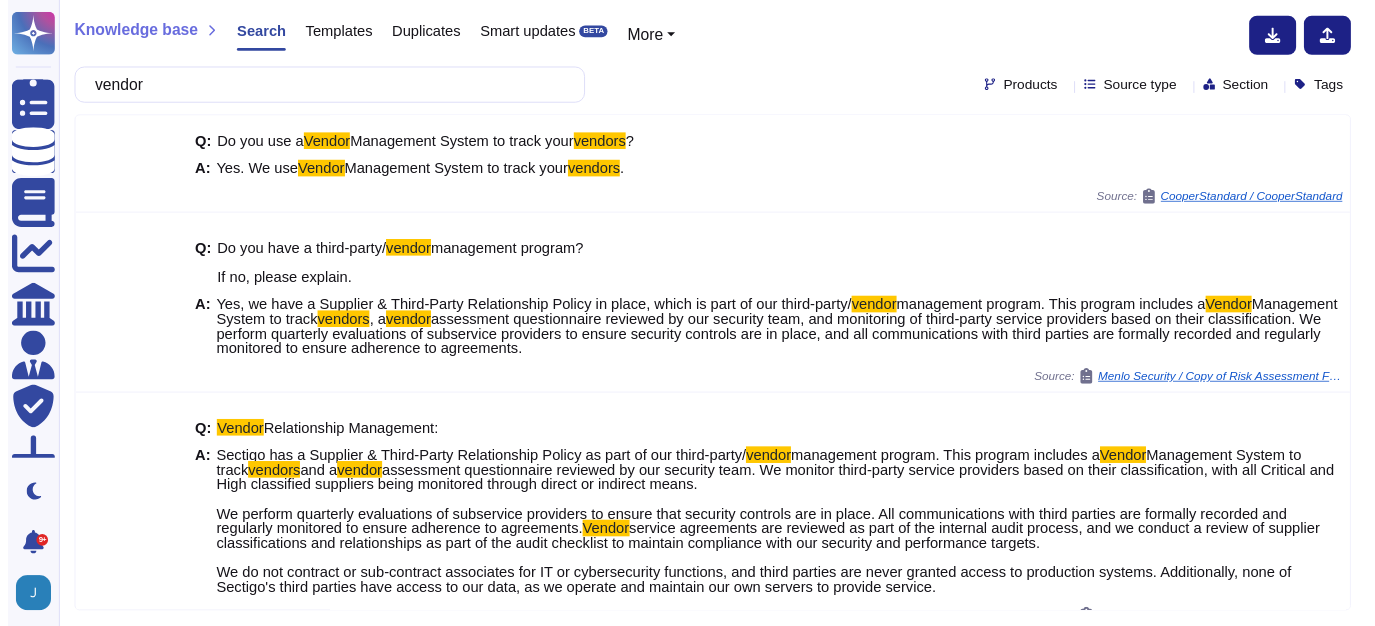scroll, scrollTop: 0, scrollLeft: 0, axis: both 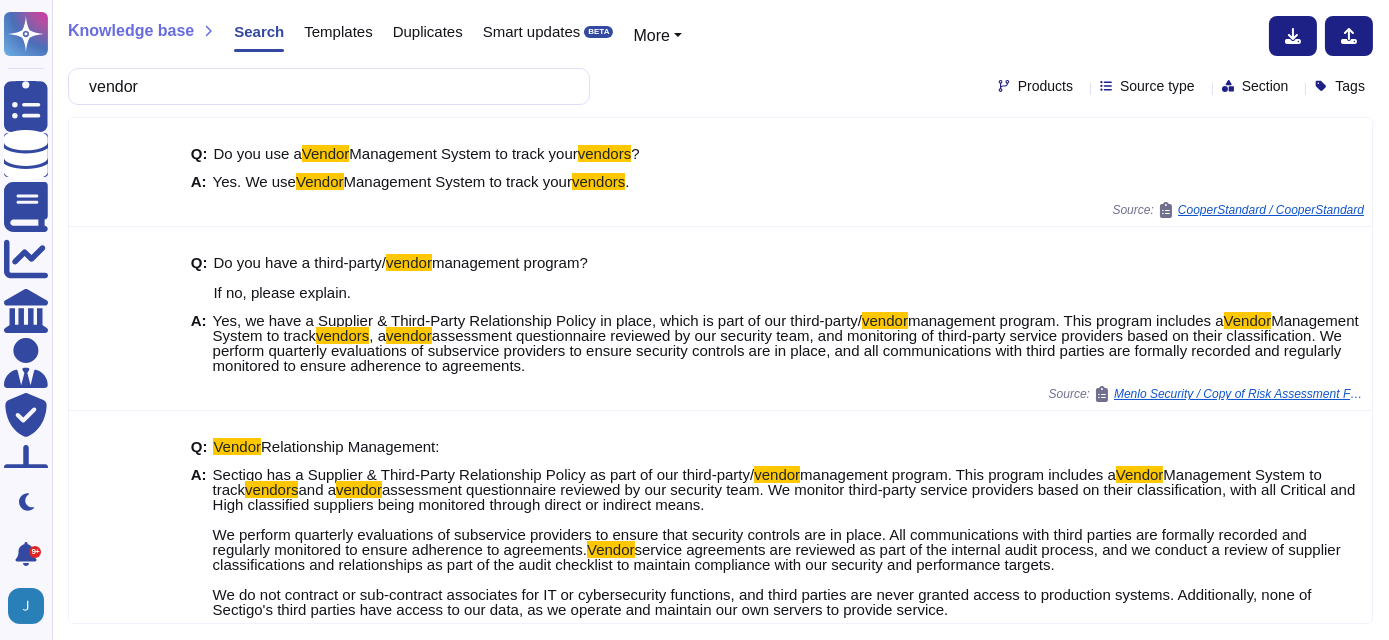 drag, startPoint x: 160, startPoint y: 80, endPoint x: -4, endPoint y: 40, distance: 168.80759 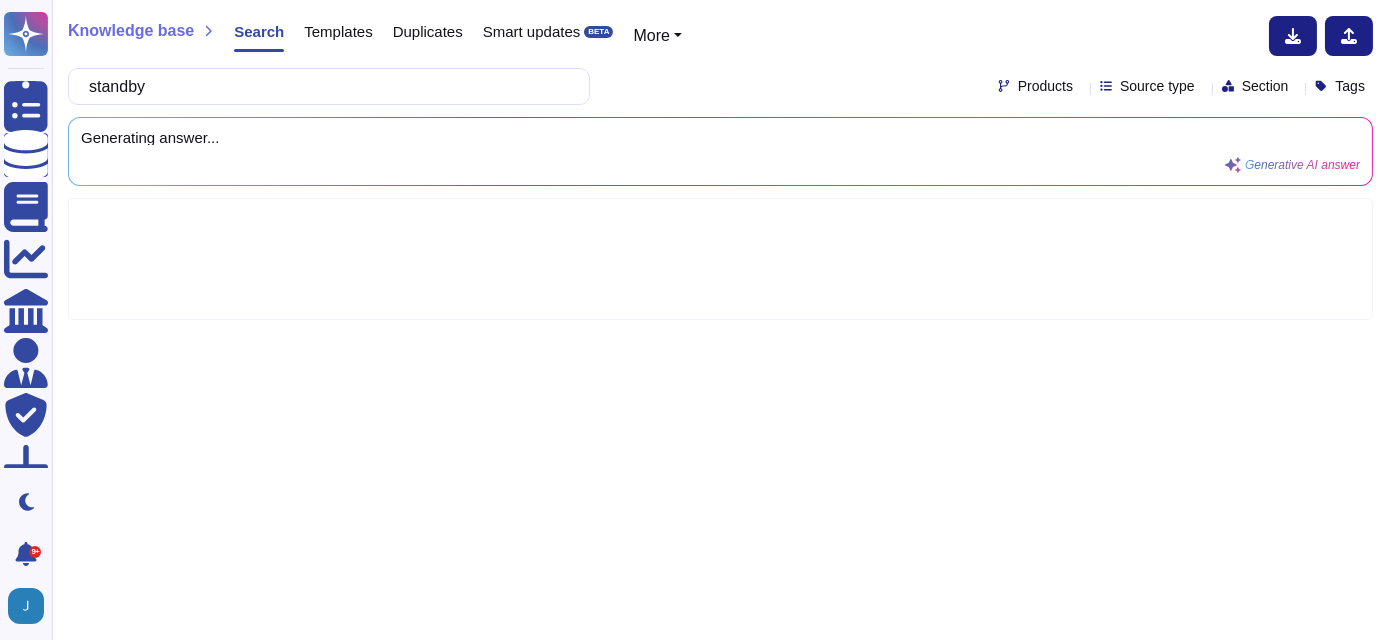 type on "standby" 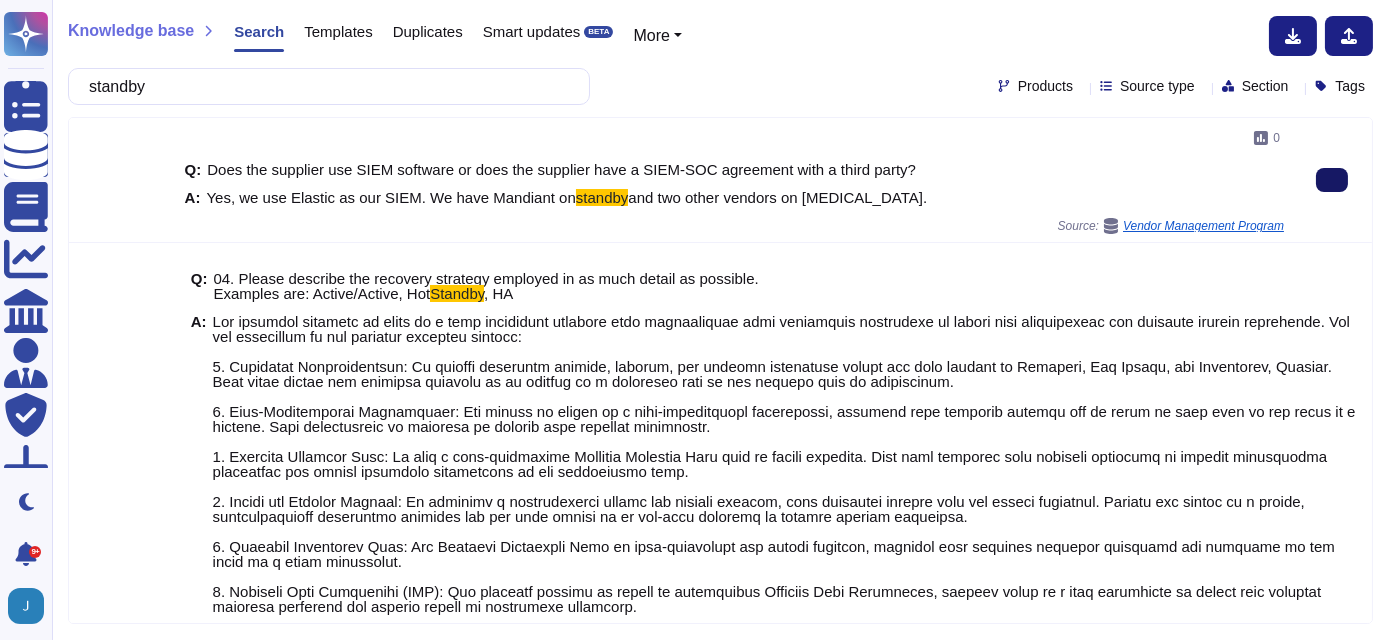 click 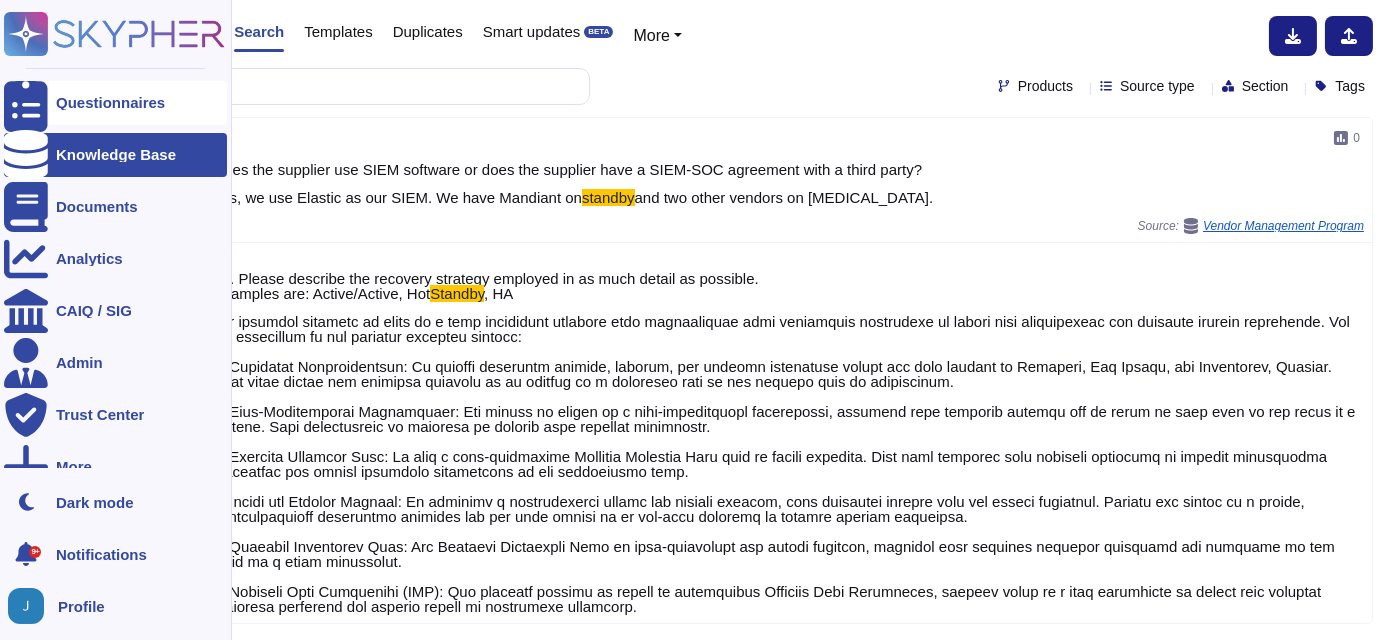 click on "Questionnaires" at bounding box center (110, 102) 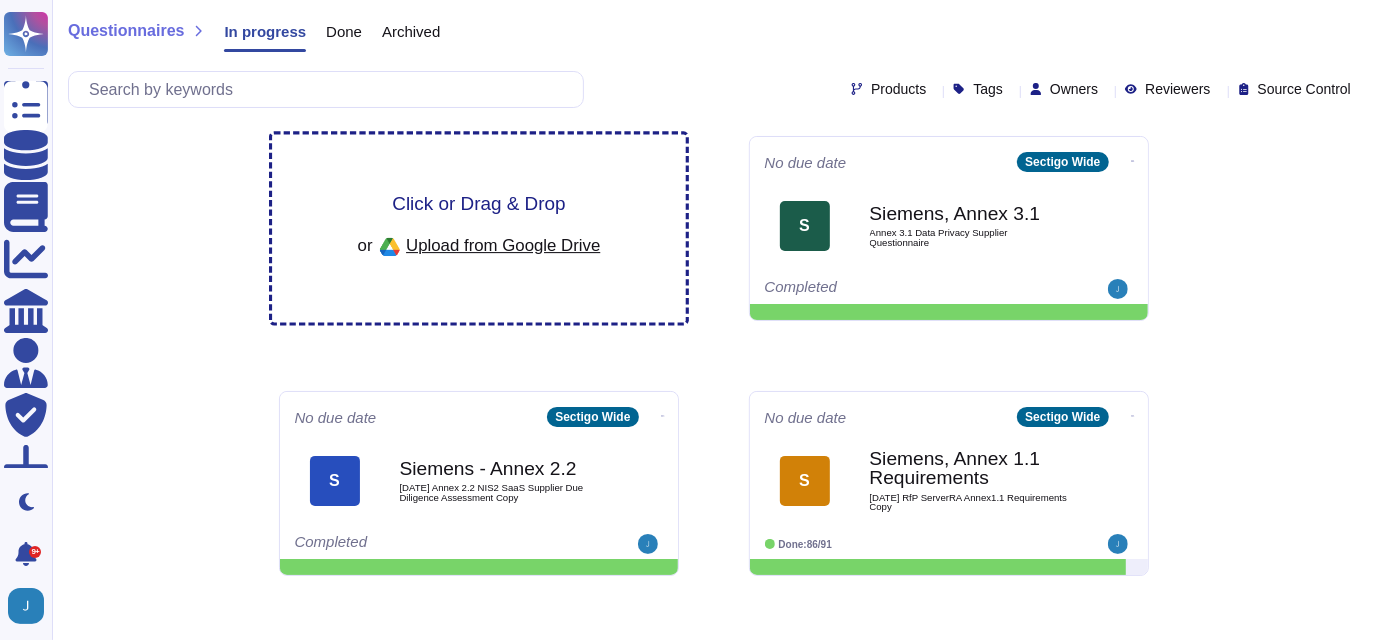 click on "Click or Drag & Drop or Upload from Google Drive" at bounding box center [479, 229] 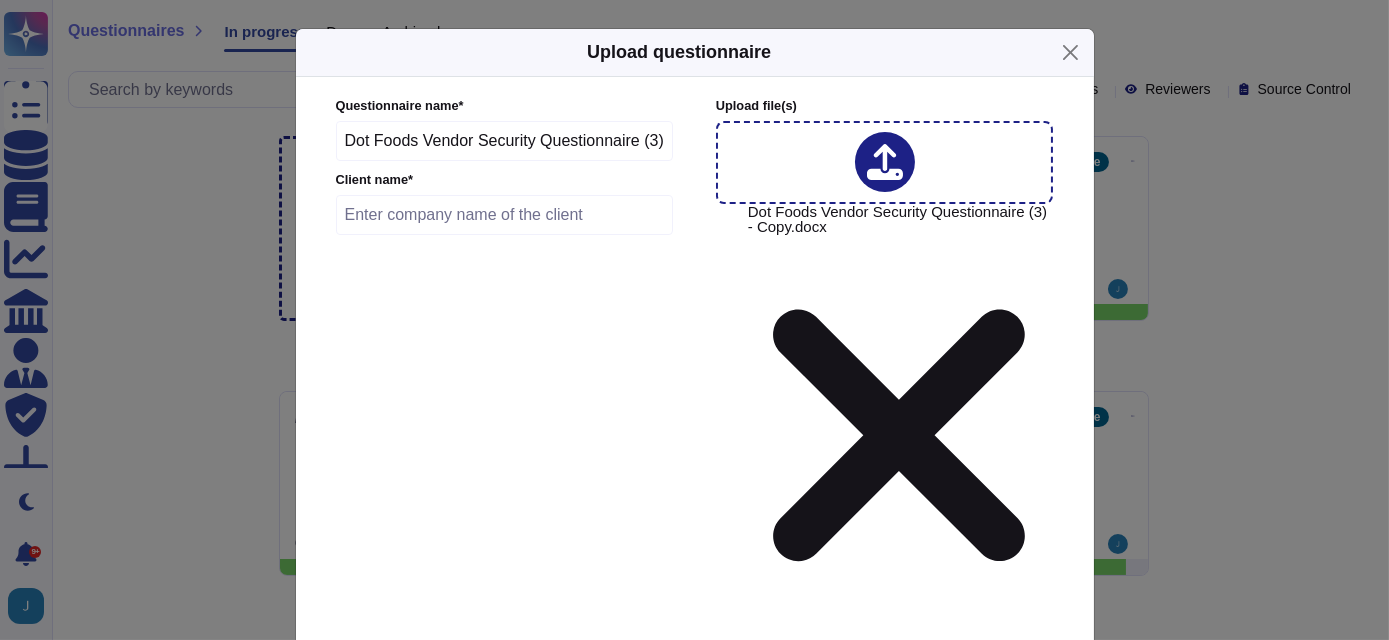 click at bounding box center [505, 215] 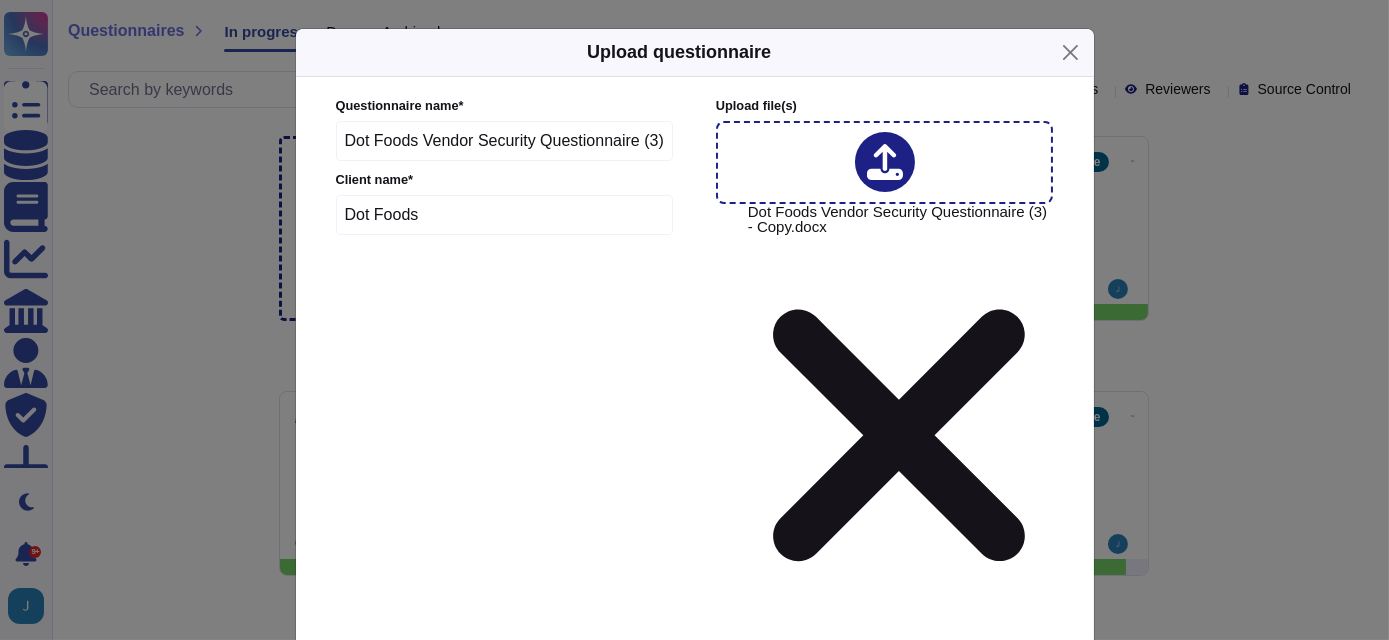 type on "Dot Foods" 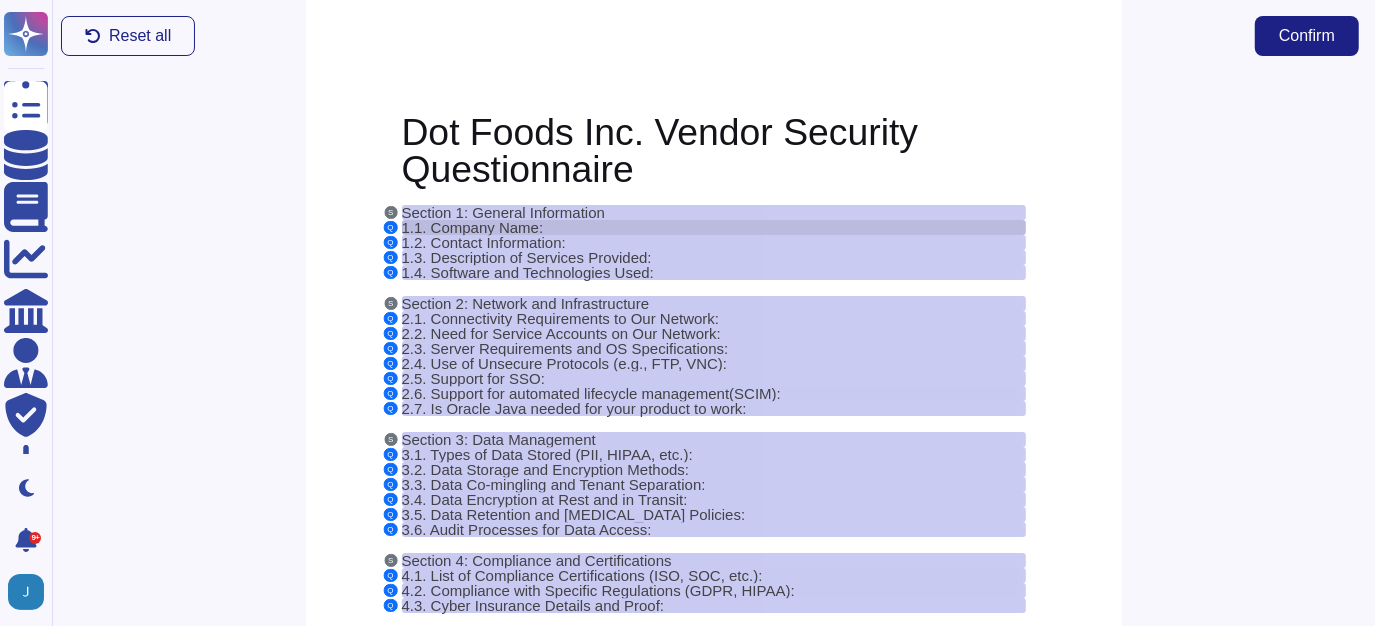 click on "1.1. Company Name:" at bounding box center [473, 227] 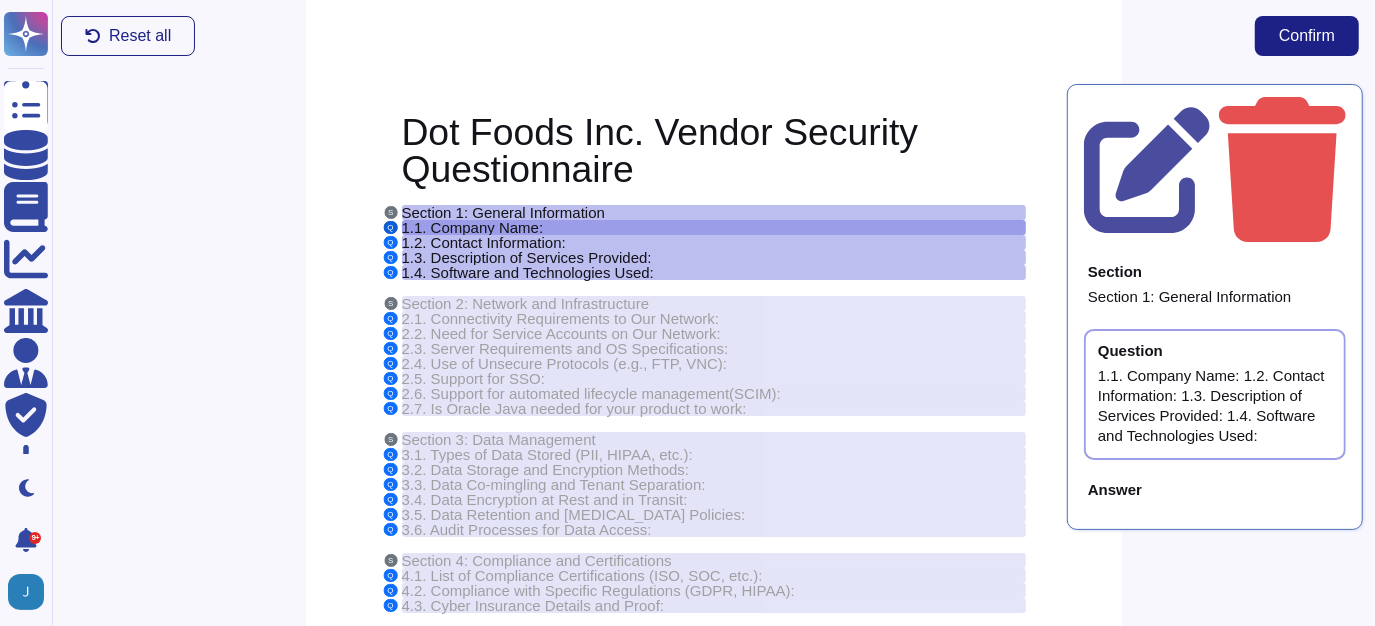click on "Q" at bounding box center [390, 227] 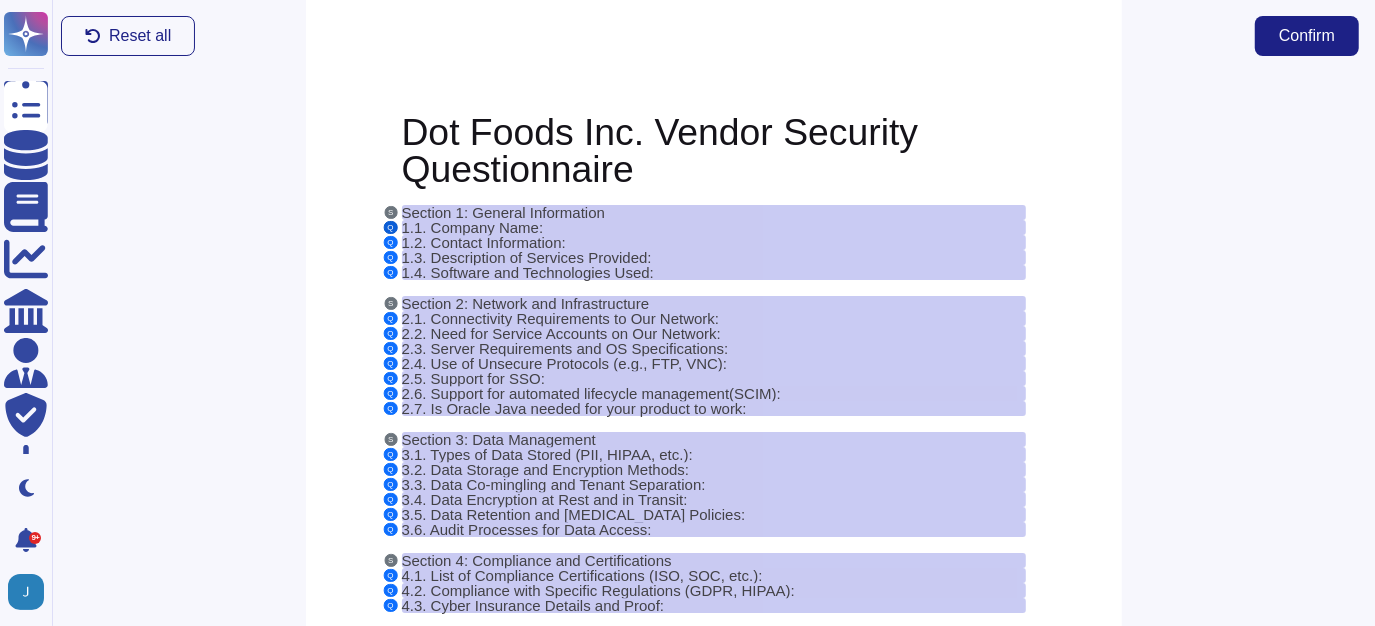 click on "Q" at bounding box center [390, 227] 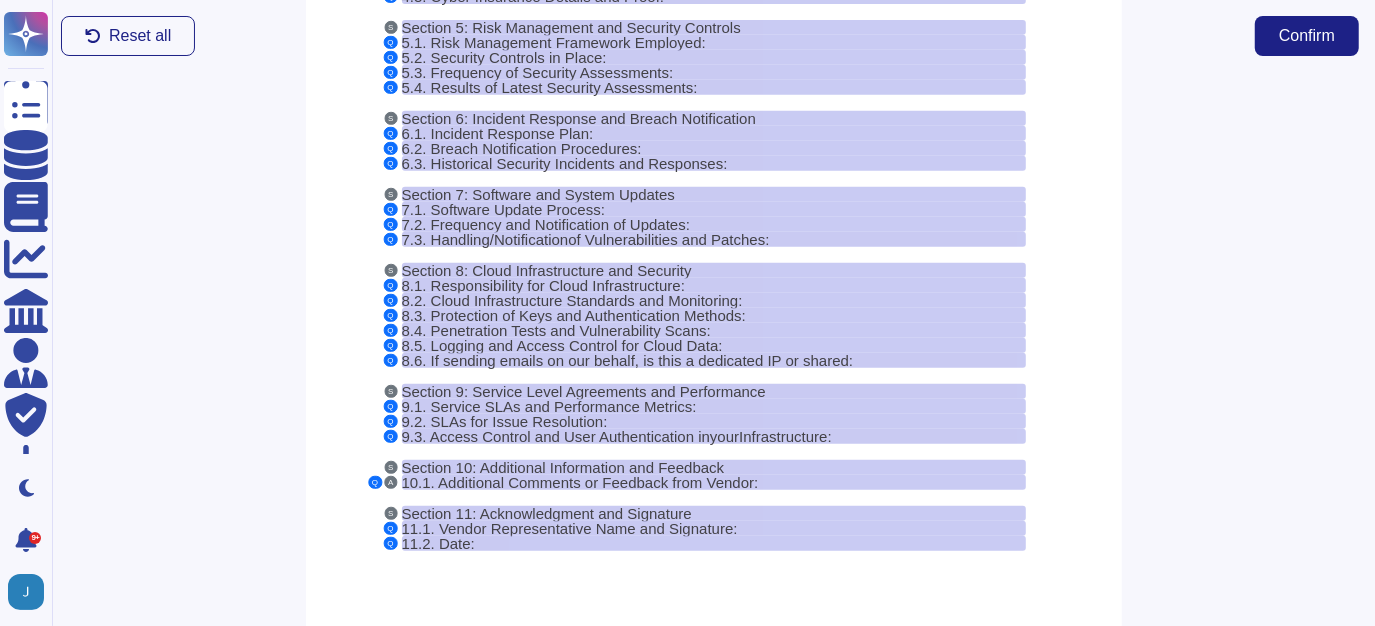 scroll, scrollTop: 661, scrollLeft: 0, axis: vertical 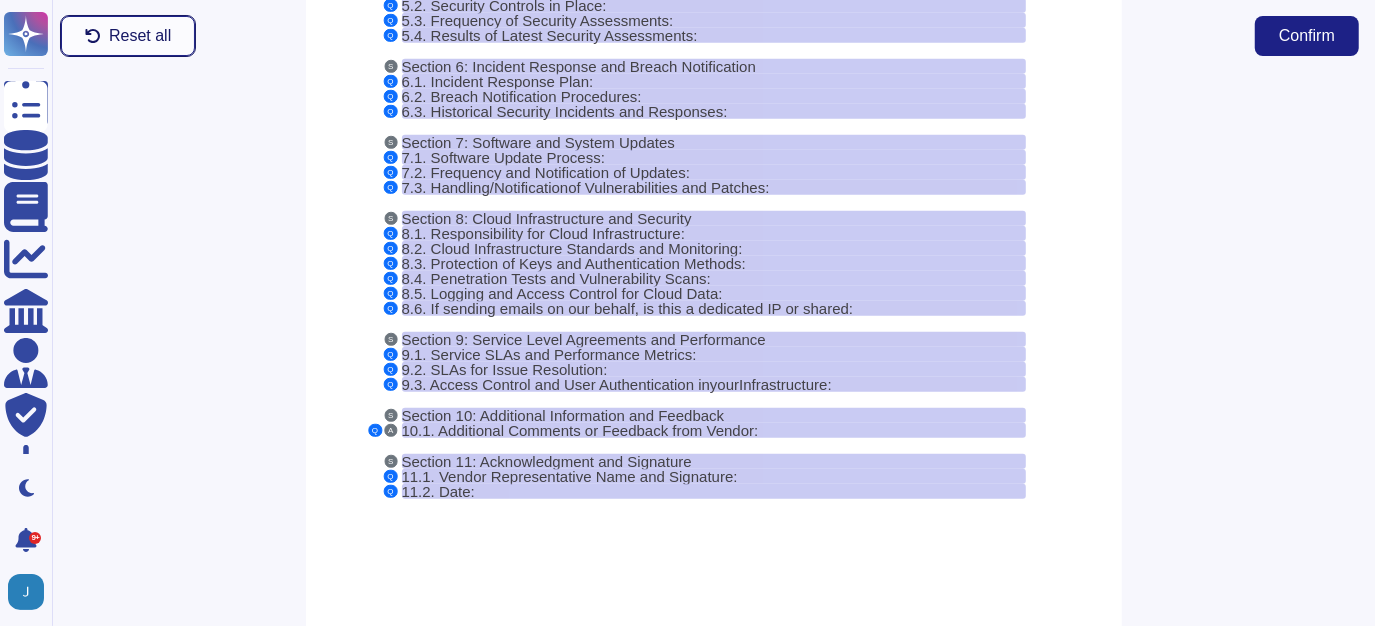 click on "Reset all" at bounding box center [140, 36] 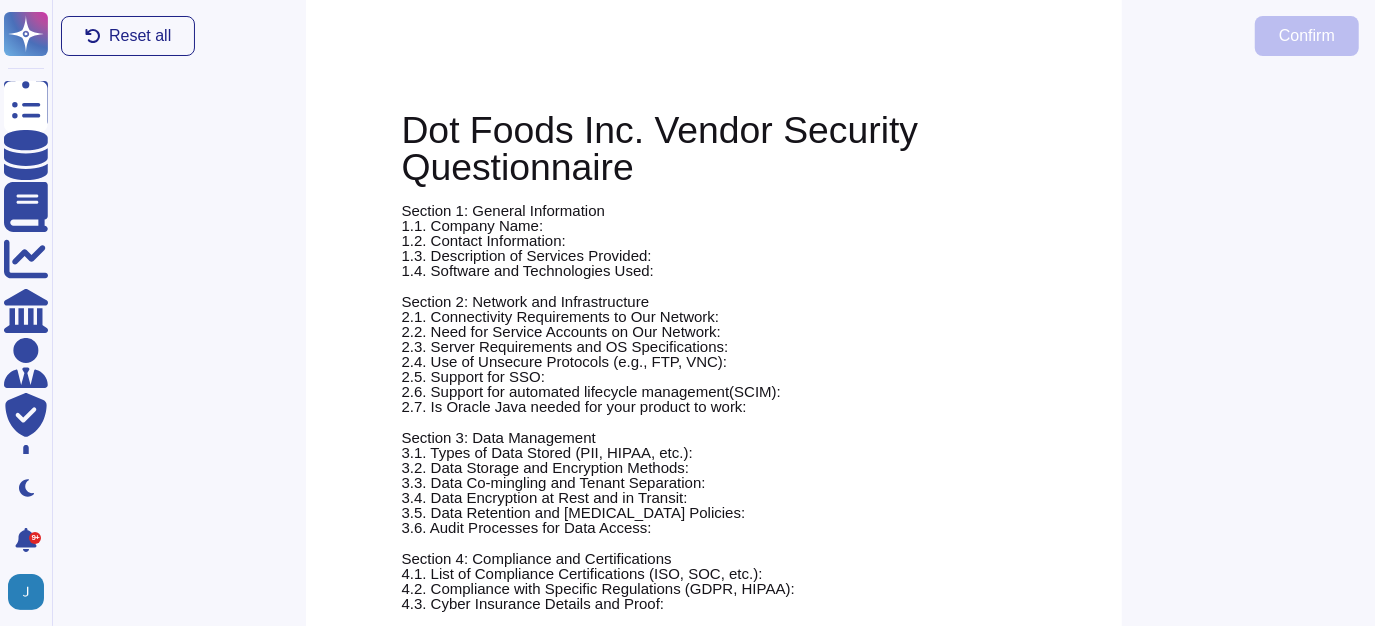 scroll, scrollTop: 0, scrollLeft: 0, axis: both 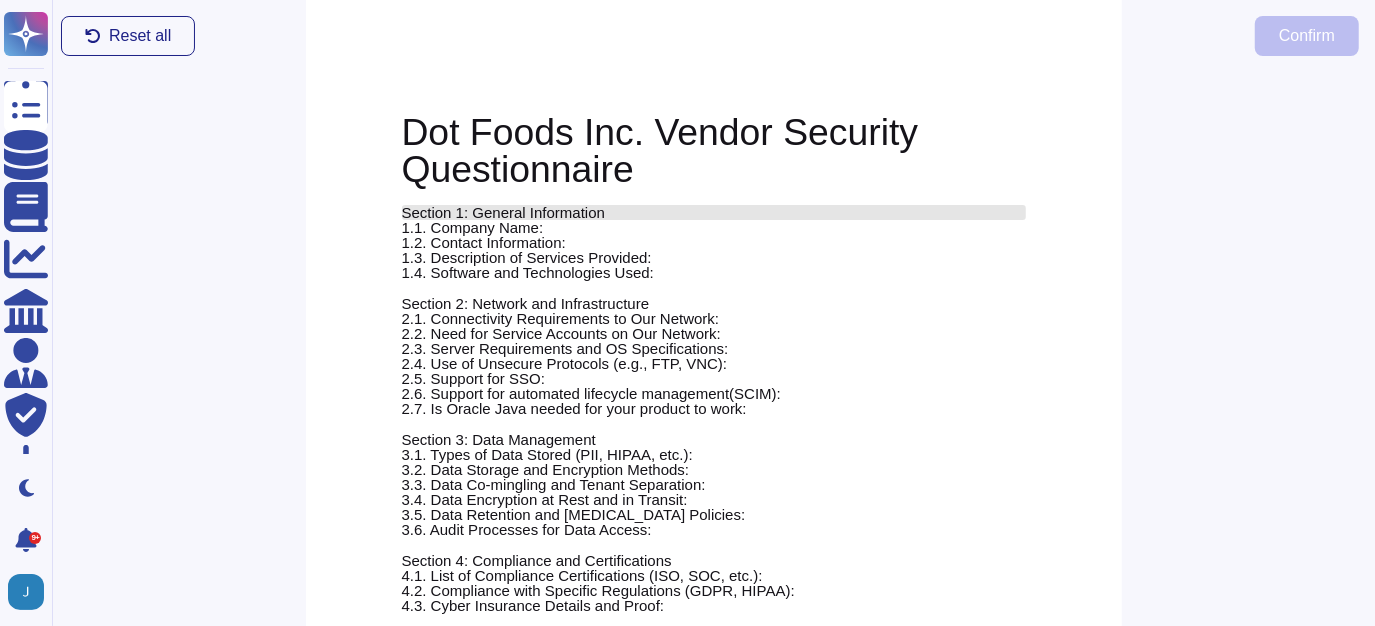 click on "Section 1: General Information" at bounding box center (714, 212) 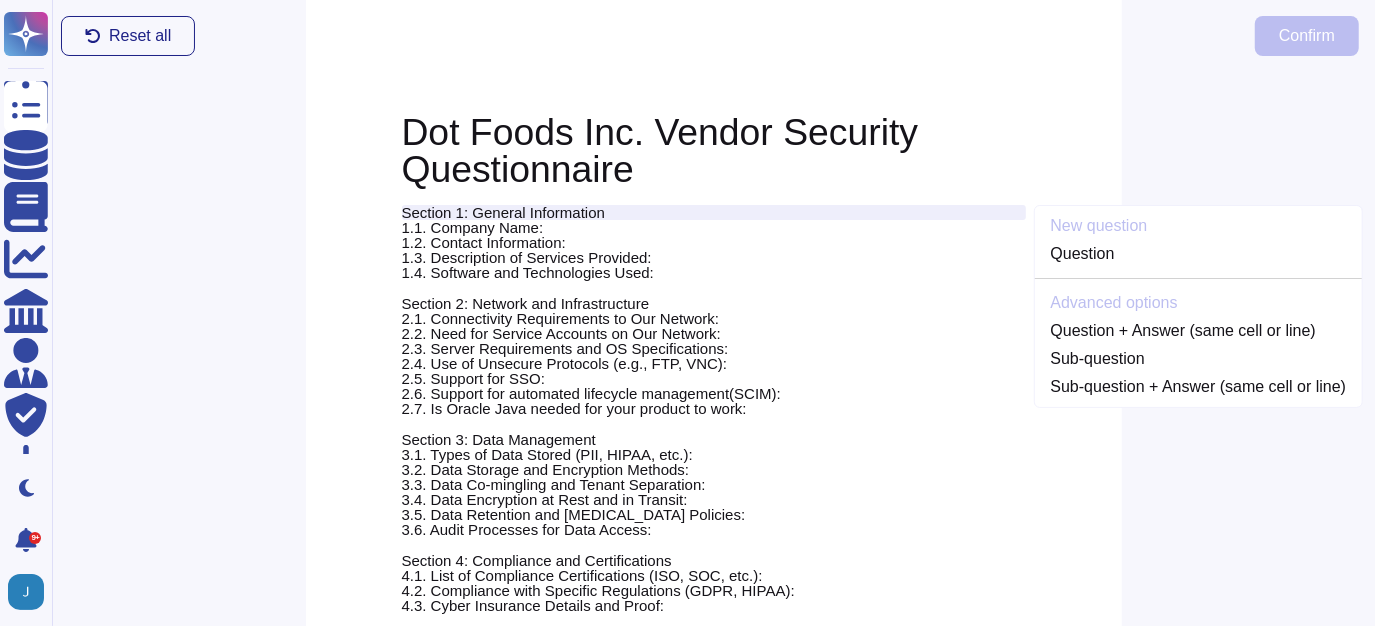 click on "Reset all Confirm Dot Foods Inc. Vendor Security Questionnaire New question Question Advanced options Question + Answer   (same cell or line) Sub-question Sub-question + Answer   (same cell or line) Section 1: General Information 1.1. Company Name: 1.2. Contact Information: 1.3. Description of Services Provided: 1.4. Software and Technologies Used: Section 2: Network and Infrastructure 2.1. Connectivity Requirements to Our Network: 2.2. Need for Service Accounts on Our Network: 2.3. Server Requirements and OS Specifications: 2.4. Use of Unsecure Protocols (e.g., FTP, VNC): 2.5. Support for SSO: 2.6 . Support for automated lifecy cle management  (SCIM ) : 2. 7 . Is Oracle Java needed for your product to work: Section 3: Data Management 3.1. Types of Data Stored (PII, HIPAA, etc.): 3.2. Data Storage and Encryption Methods: 3.3. Data Co-mingling and Tenant Separation: 3.4. Data Encryption at Rest and in Transit: 3.5. Data Retention and [MEDICAL_DATA] Policies: 3.6. Audit Processes for Data Access: 7.3. Handling  your" at bounding box center [713, 641] 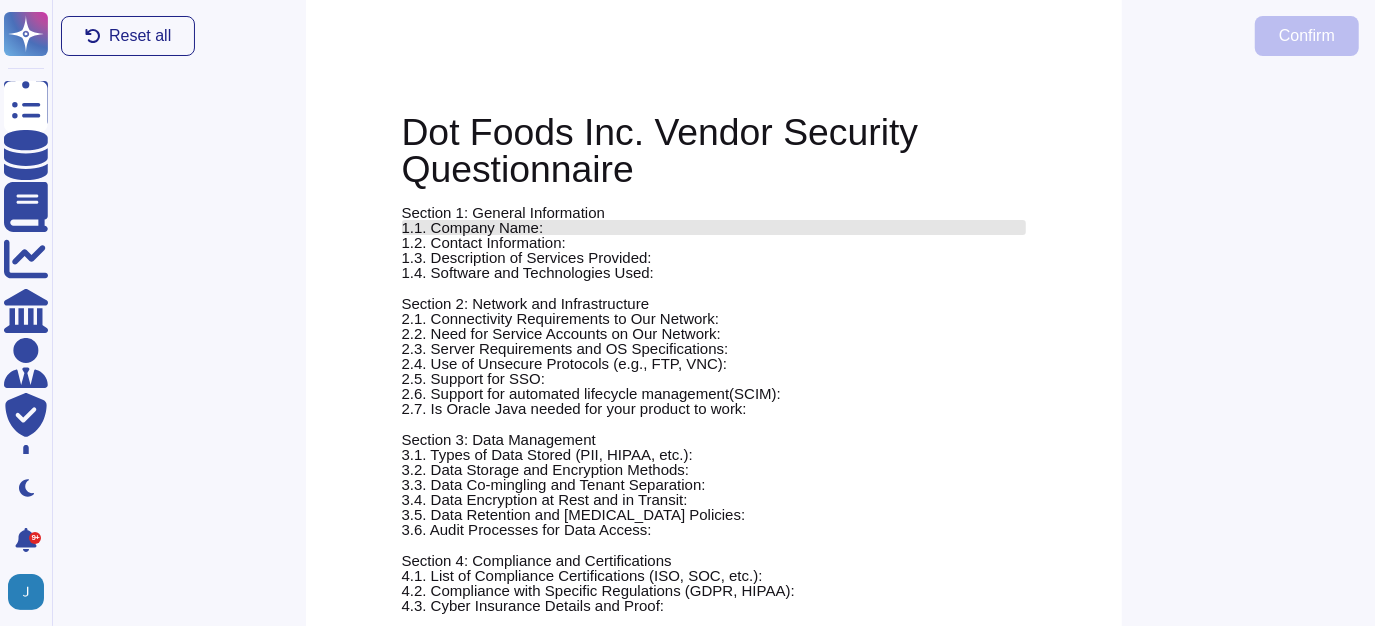 click on "1.1. Company Name:" at bounding box center (473, 227) 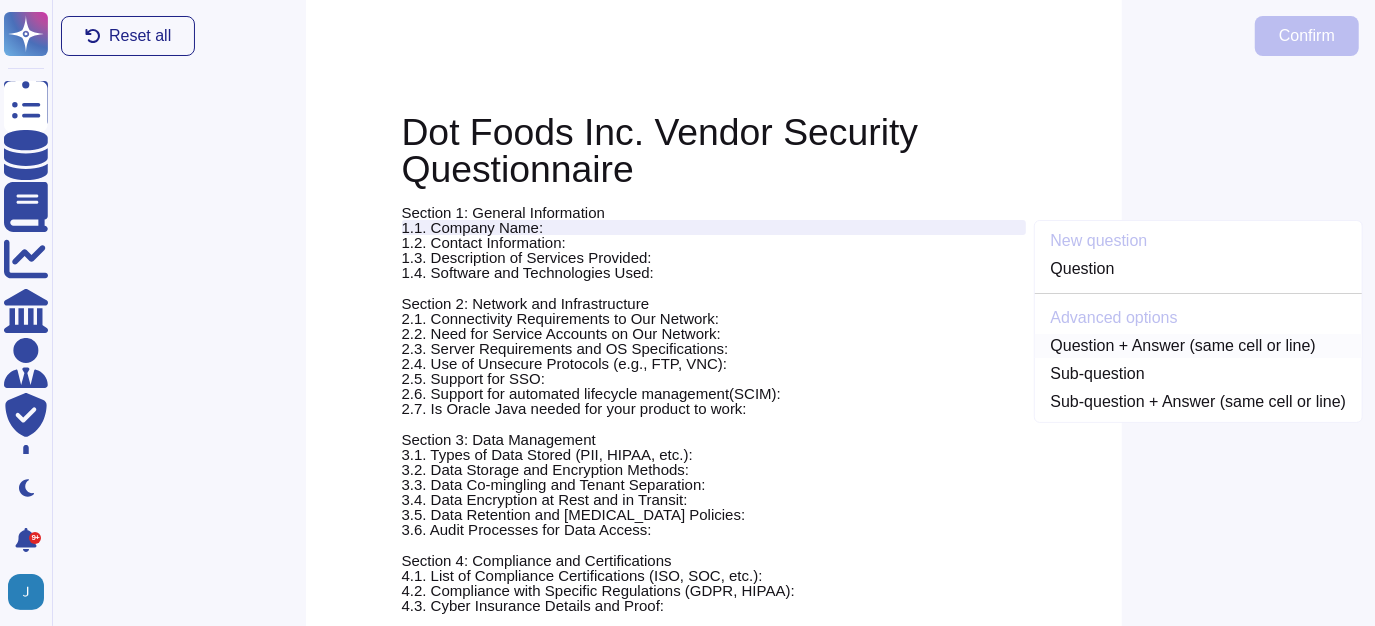 click on "Question + Answer   (same cell or line)" at bounding box center (1199, 346) 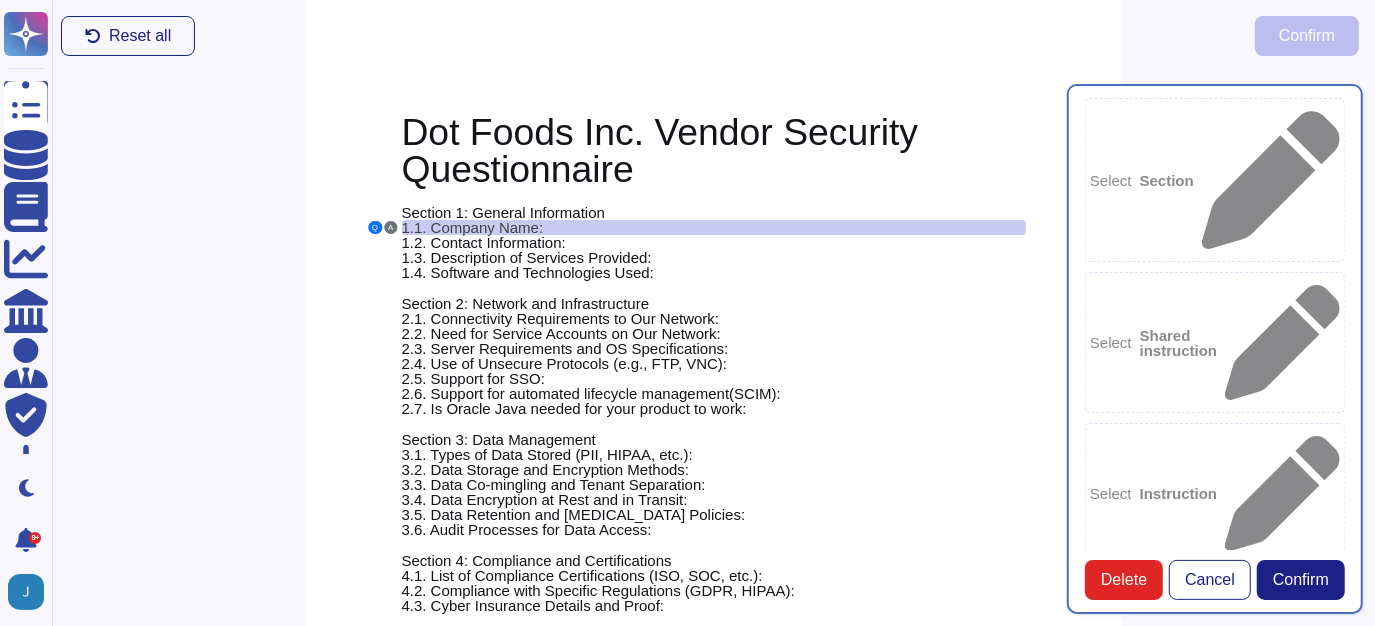 type on "1.1. Company Name:" 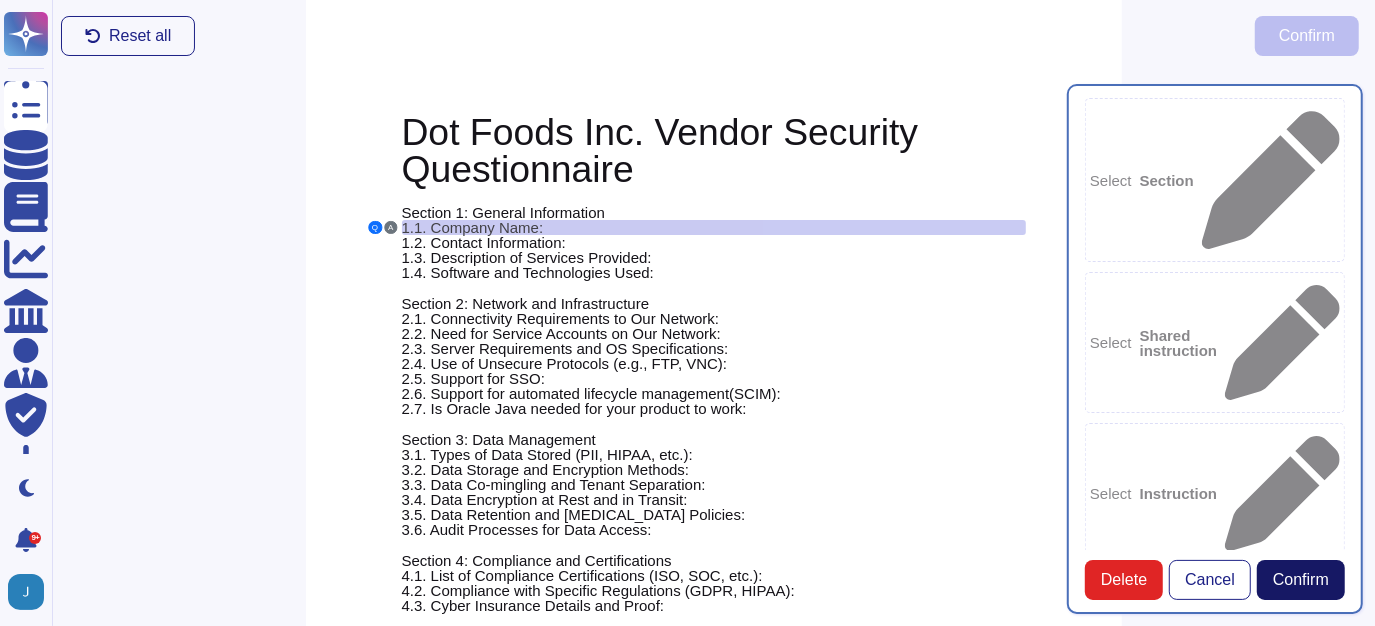 click on "Confirm" at bounding box center (1301, 580) 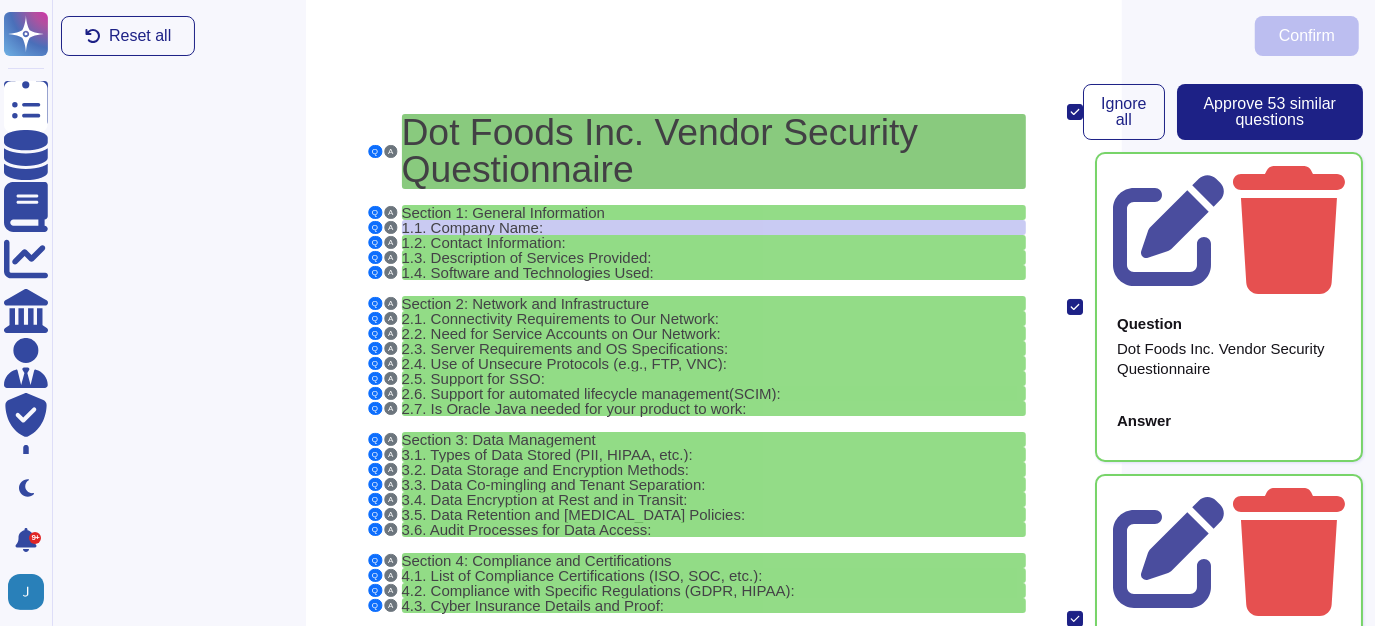 click on "Dot Foods Inc. Vendor Security Questionnaire" at bounding box center [660, 150] 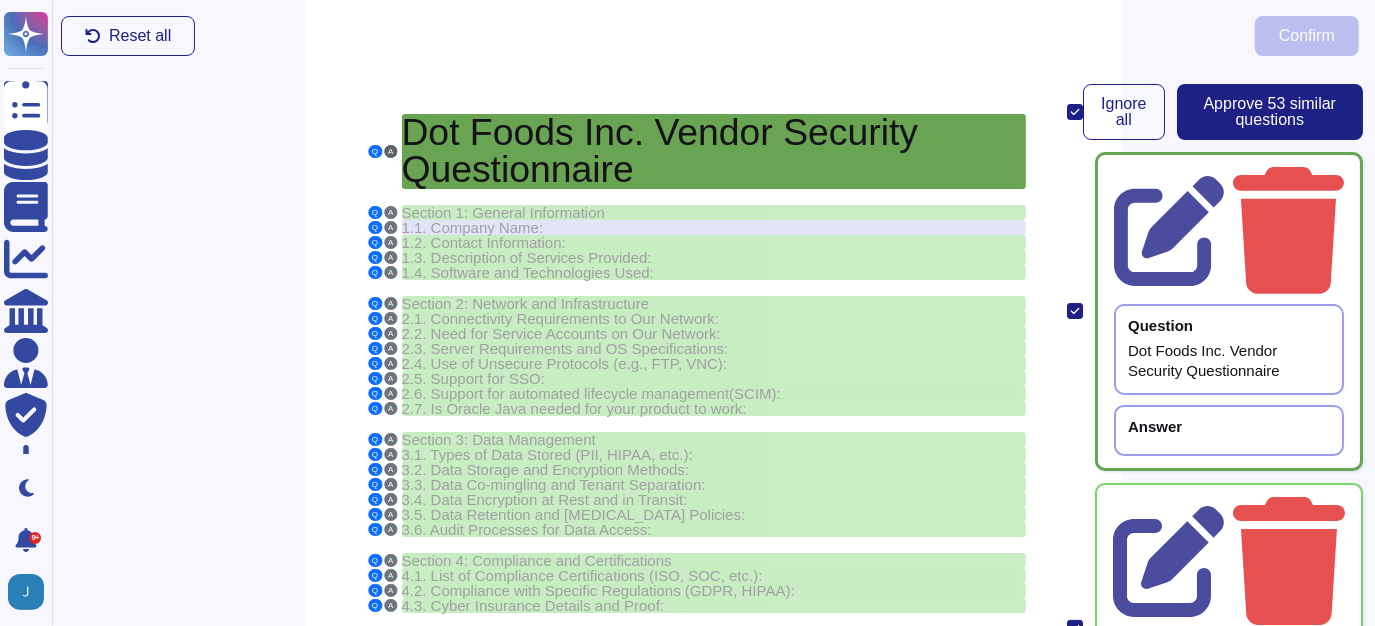 click on "A" at bounding box center [390, 151] 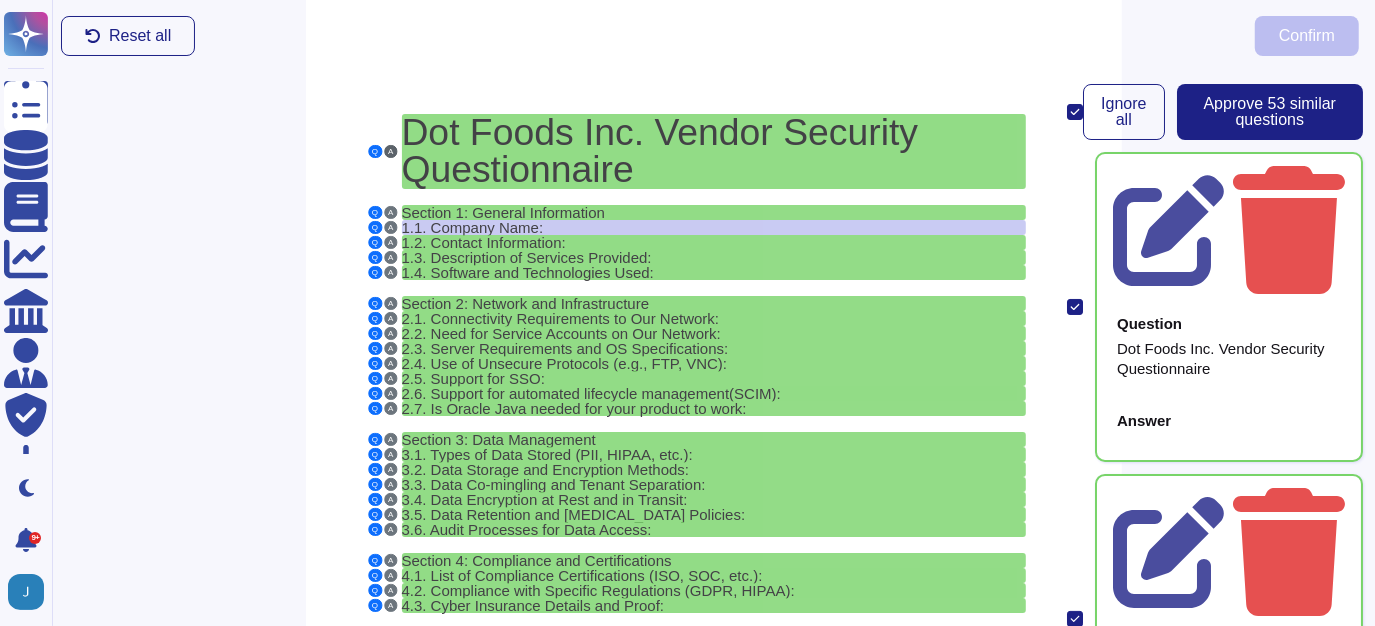 click on "A" at bounding box center [390, 151] 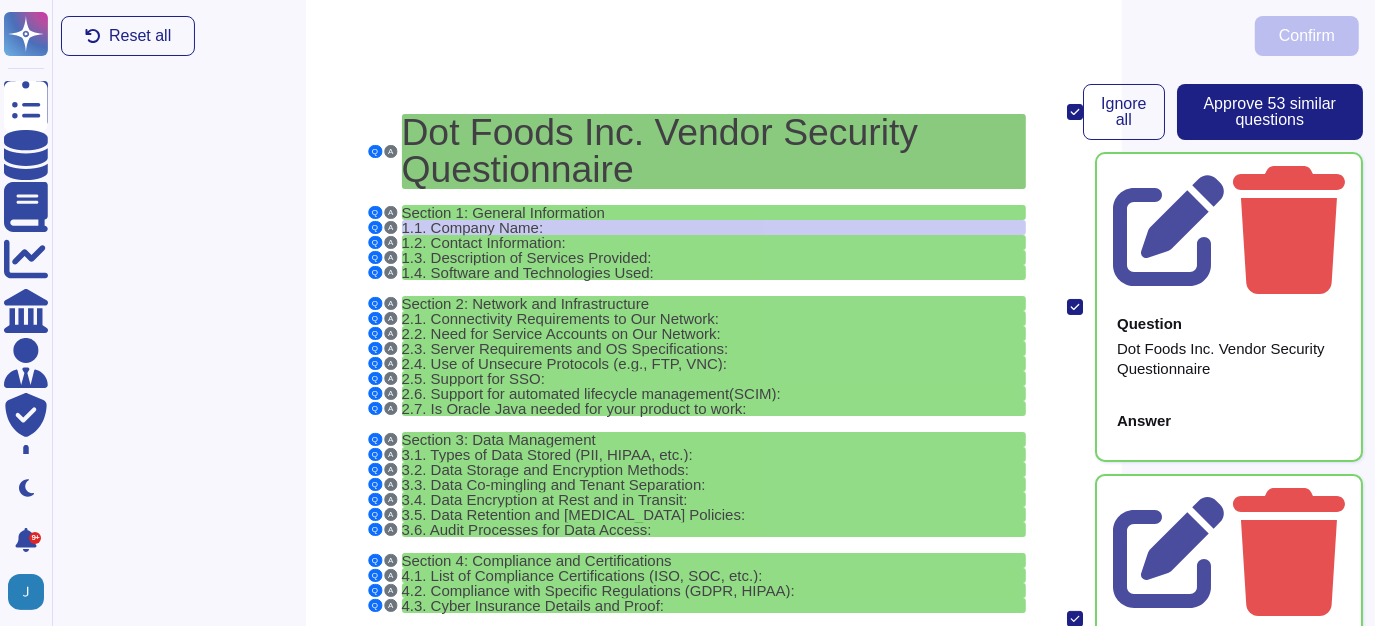 click on "Dot Foods Inc. Vendor Security Questionnaire" at bounding box center (660, 150) 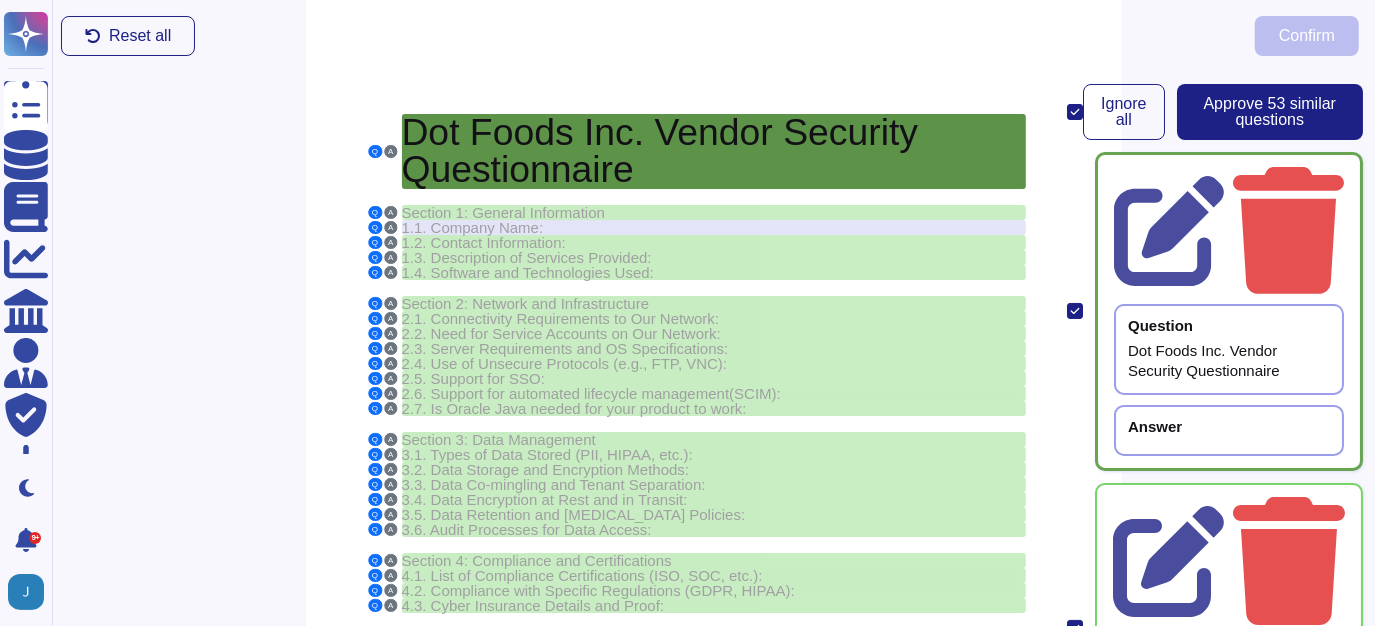 drag, startPoint x: 471, startPoint y: 141, endPoint x: 453, endPoint y: 152, distance: 21.095022 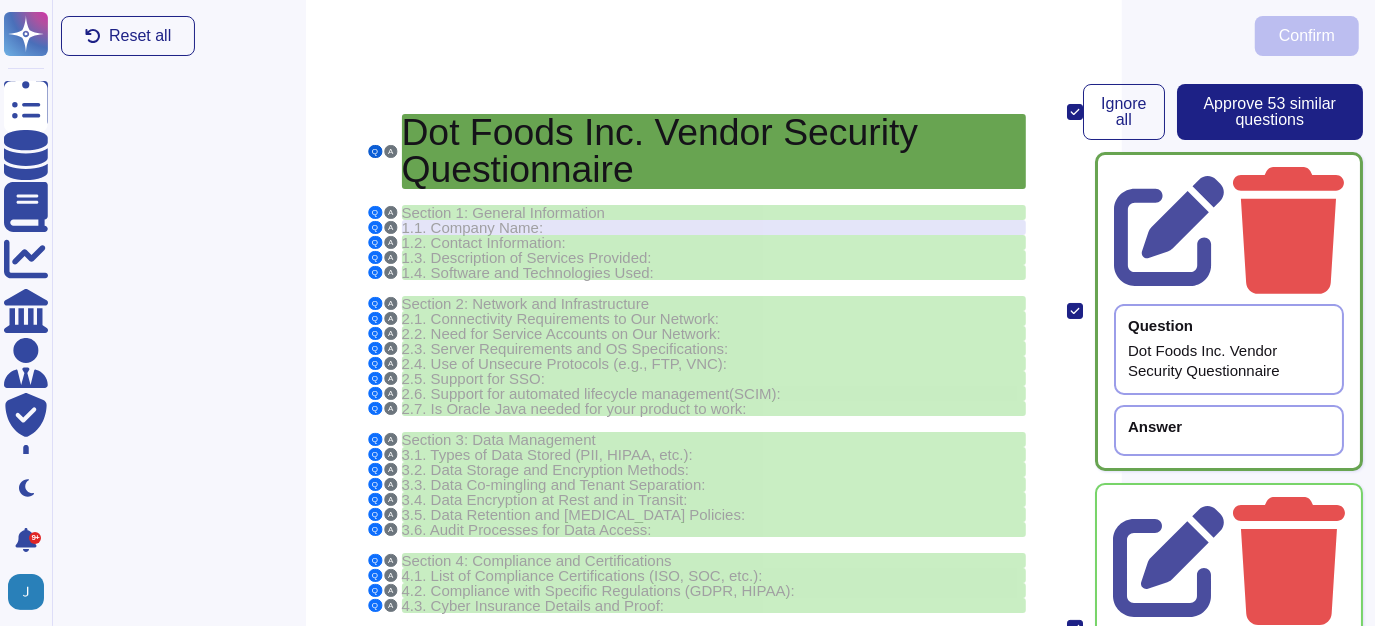 click on "Q" at bounding box center [375, 151] 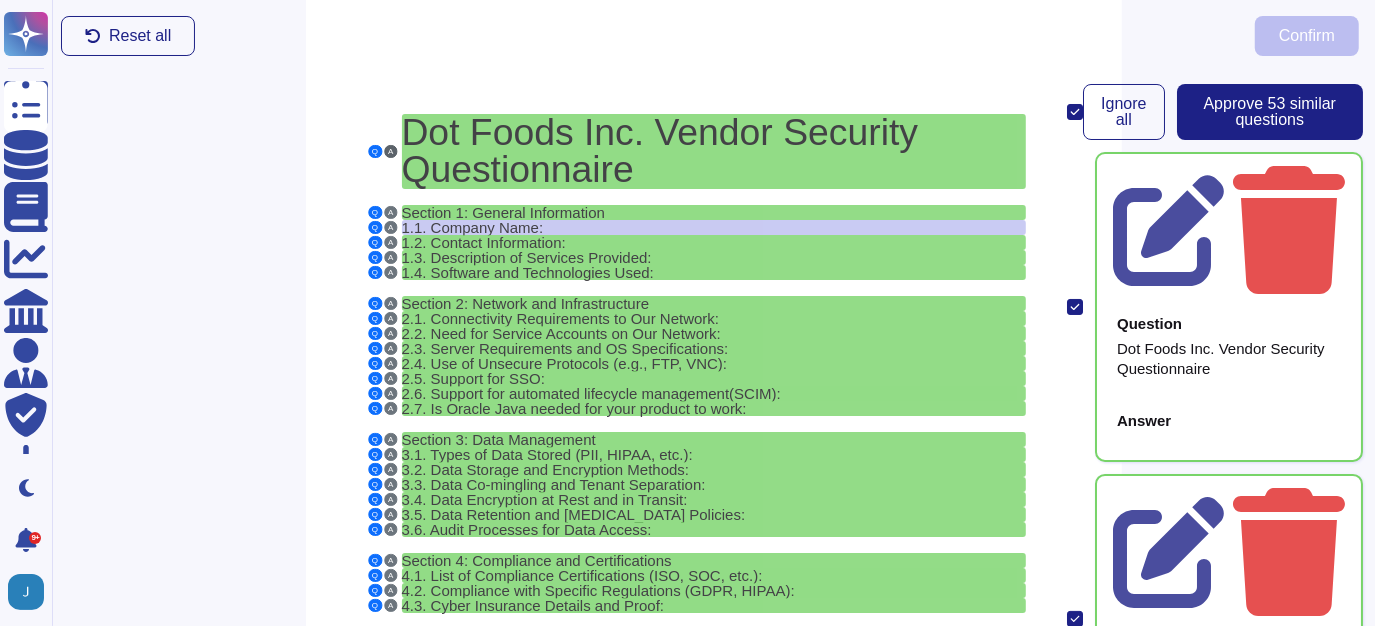 click on "A" at bounding box center (390, 151) 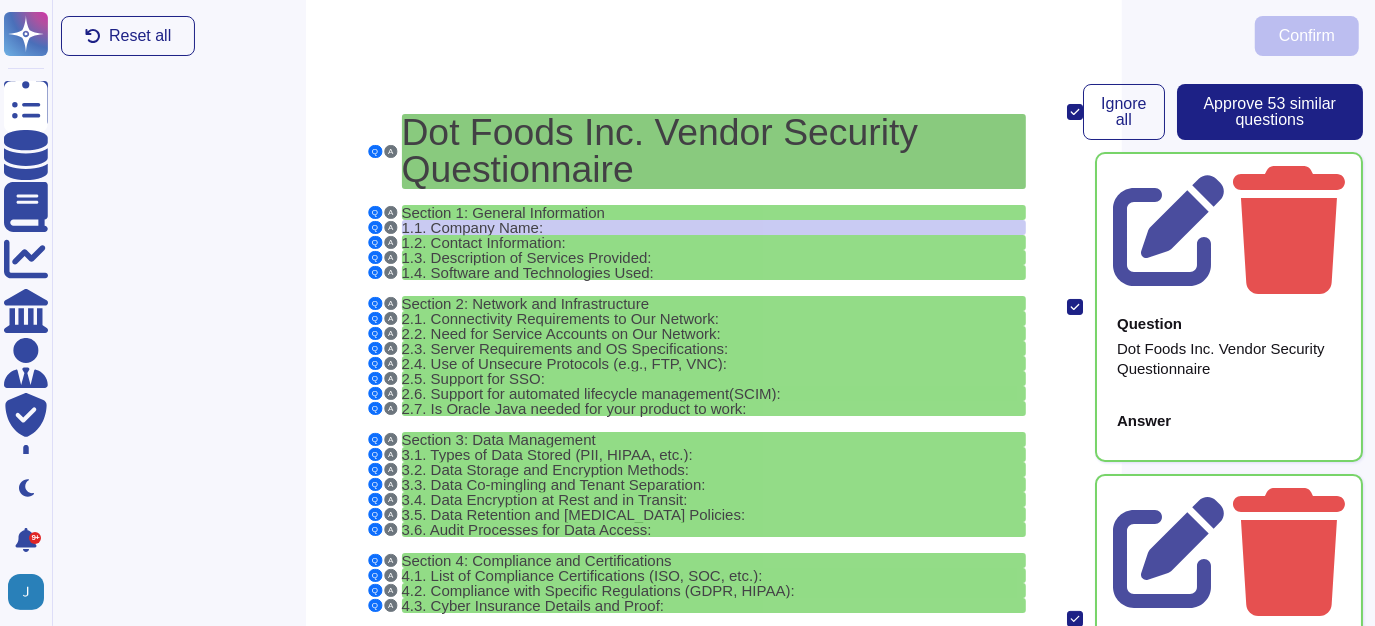 click on "Dot Foods Inc. Vendor Security Questionnaire" at bounding box center [660, 150] 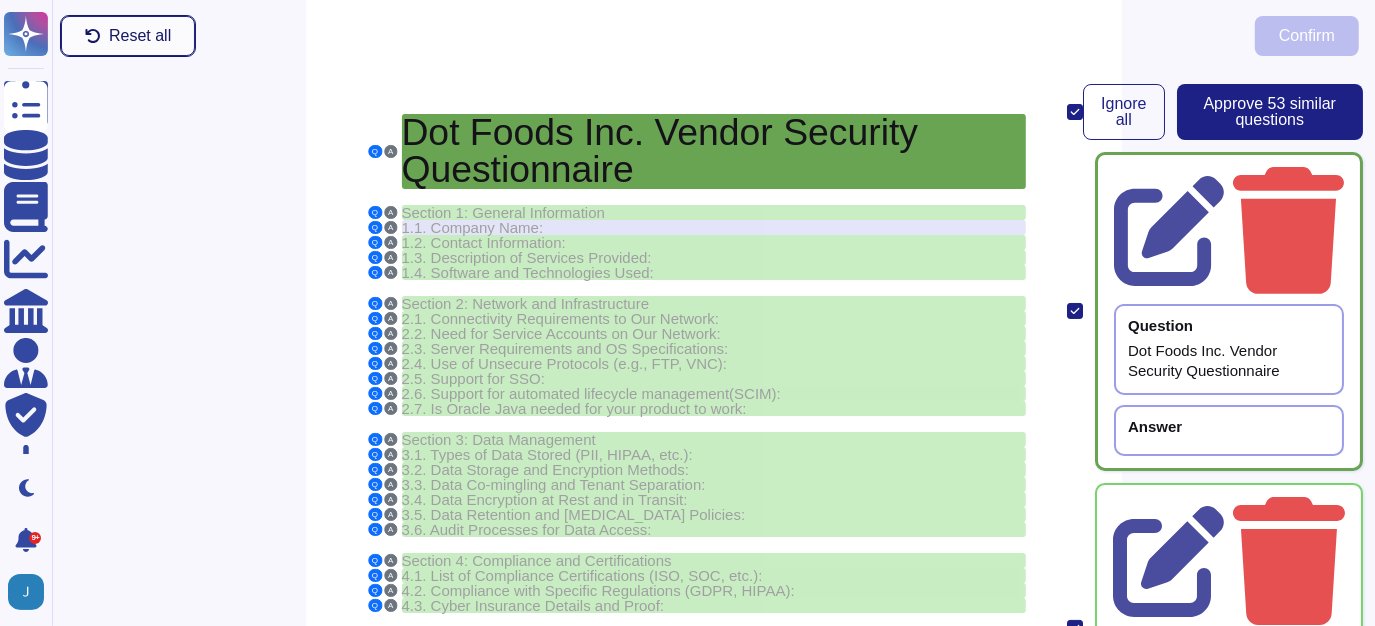 click on "Reset all" at bounding box center (140, 36) 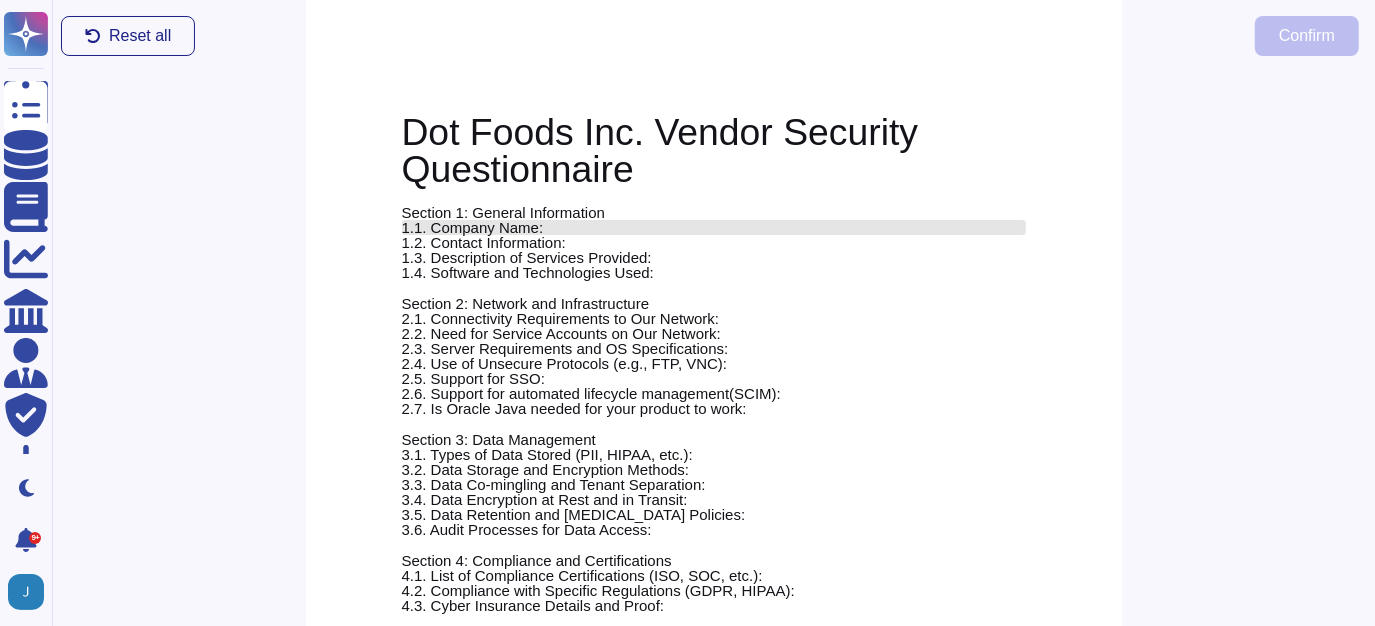 click on "1.1. Company Name:" at bounding box center (473, 227) 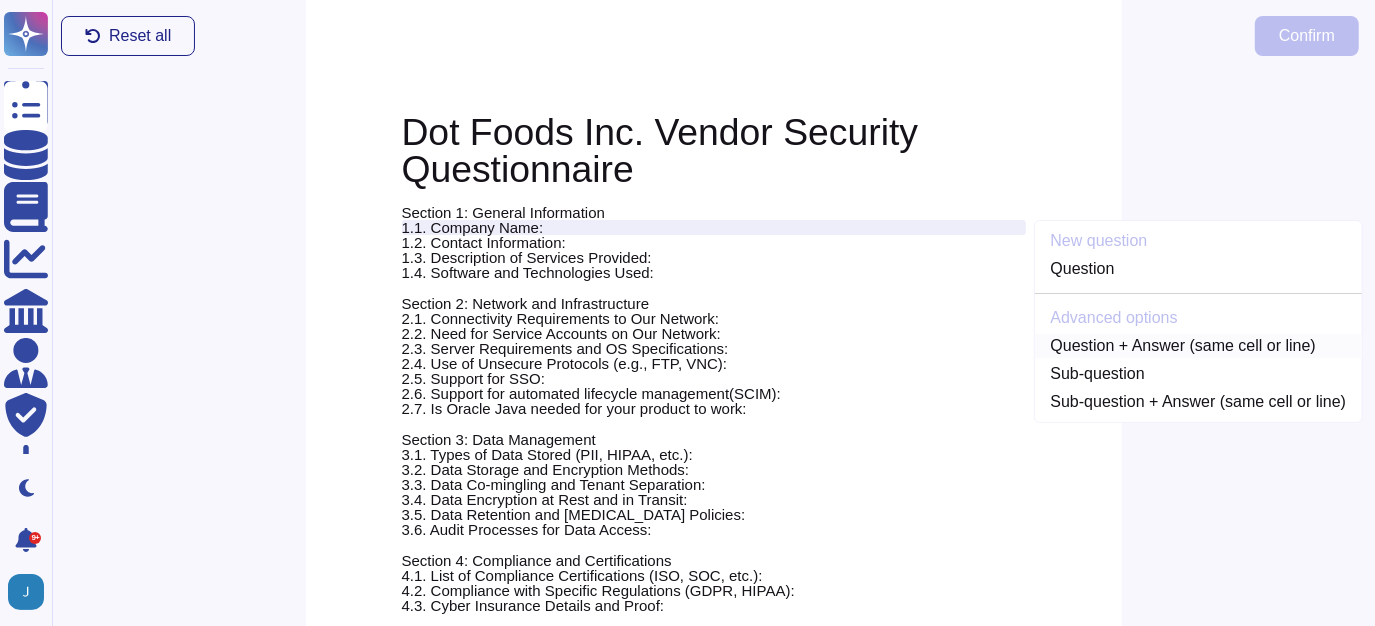click on "Question + Answer   (same cell or line)" at bounding box center (1199, 346) 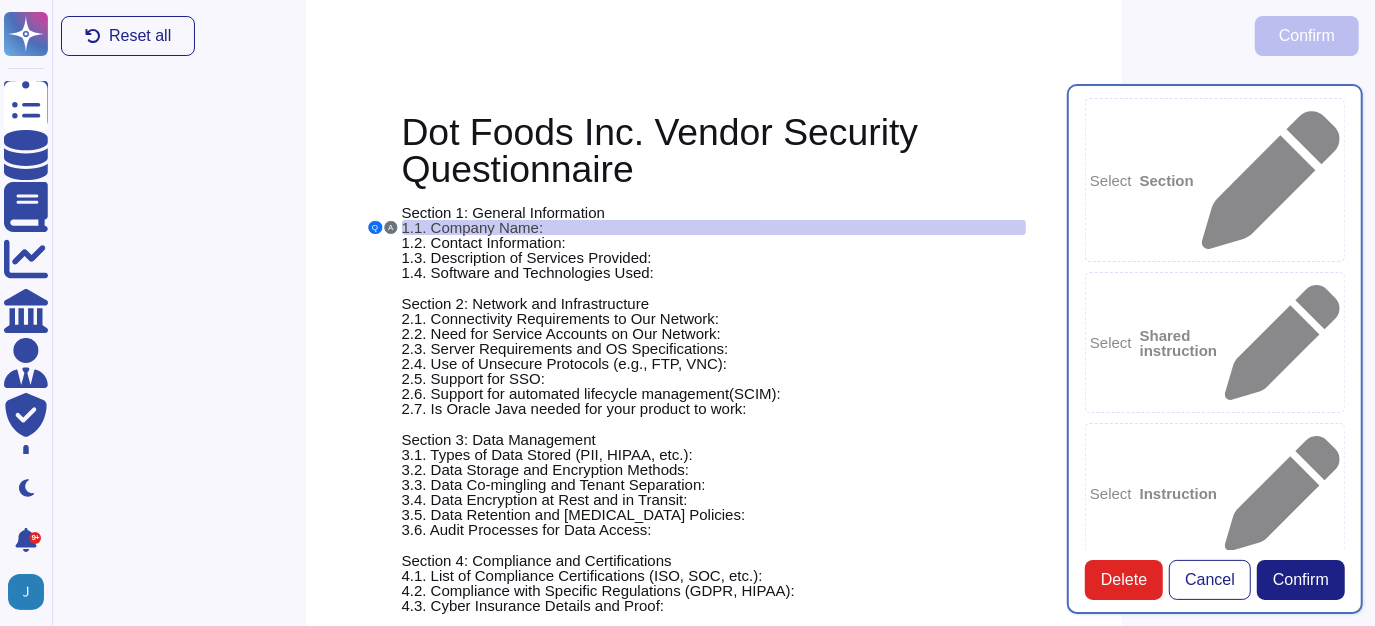 type on "1.1. Company Name:" 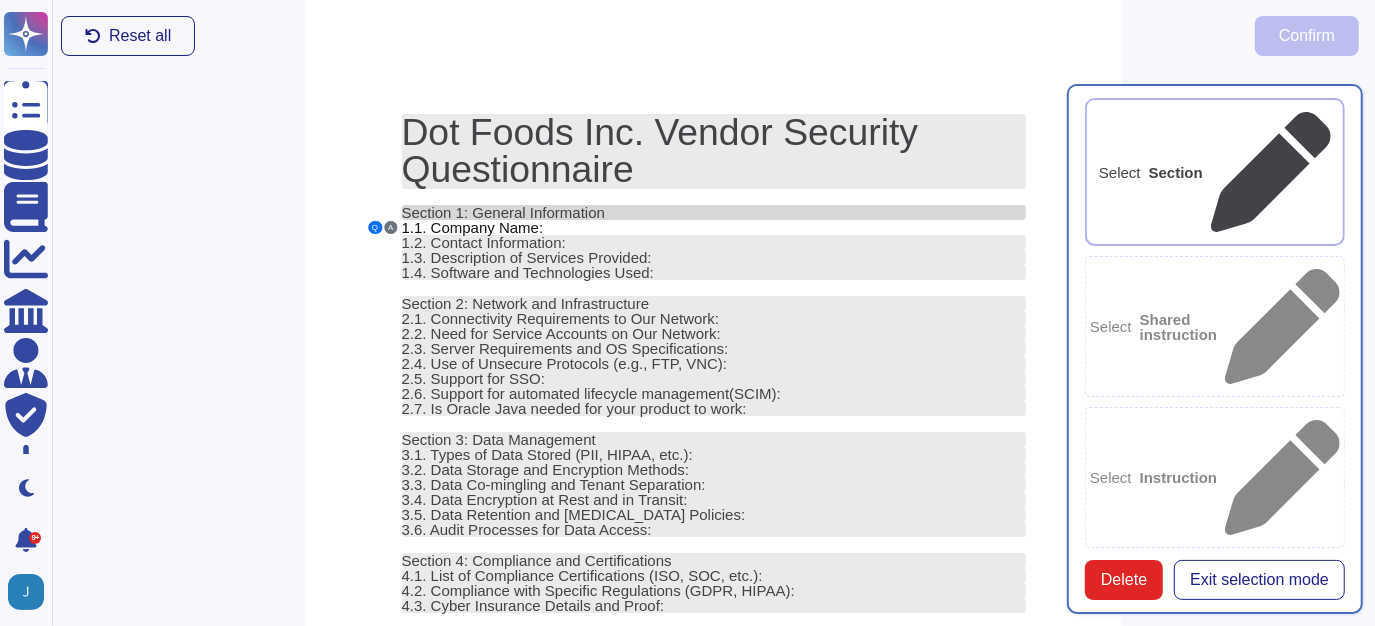 click on "Section 1: General Information" at bounding box center (503, 212) 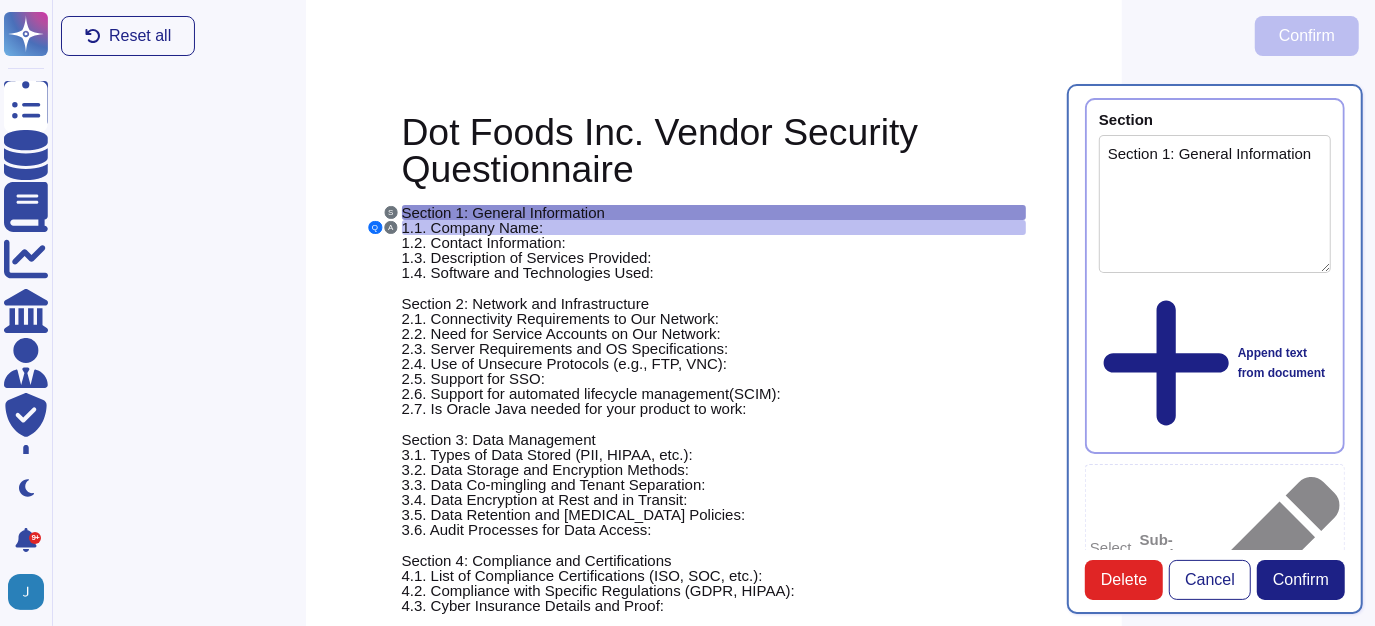 type on "Section 1: General Information" 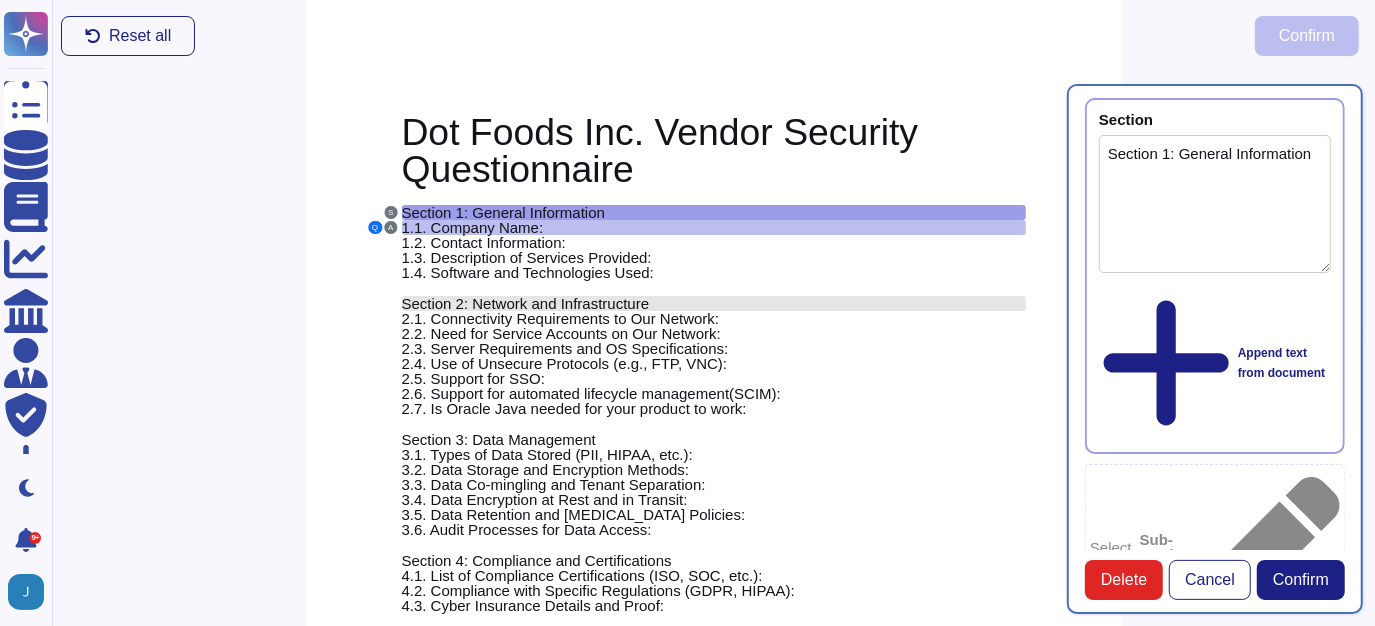 click on "Section 2: Network and Infrastructure" at bounding box center (526, 303) 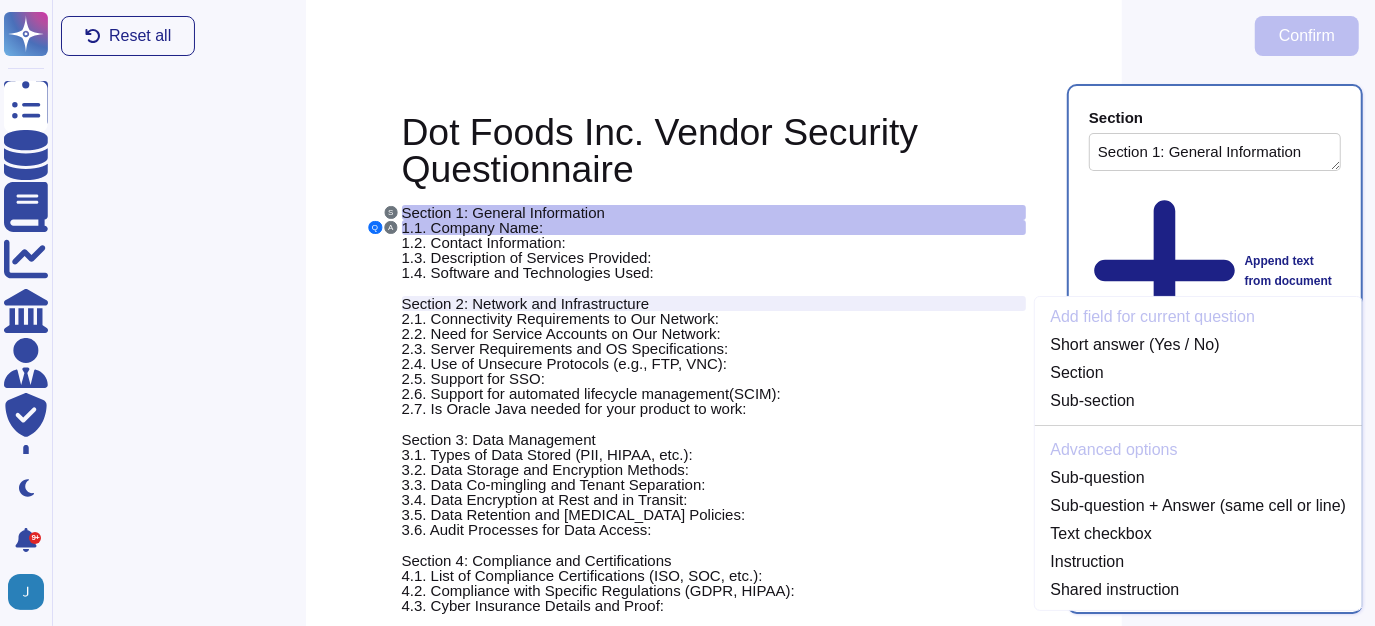 click on "Dot Foods Inc. Vendor Security Questionnaire S Section 1: General Information Q A 1.1. Company Name: 1.2. Contact Information: 1.3. Description of Services Provided: 1.4. Software and Technologies Used: Add field for current question Short answer (Yes / No) Section Sub-section Advanced options Sub-question Sub-question + Answer   (same cell or line) Text checkbox Instruction Shared instruction Section 2: Network and Infrastructure 2.1. Connectivity Requirements to Our Network: 2.2. Need for Service Accounts on Our Network: 2.3. Server Requirements and OS Specifications: 2.4. Use of Unsecure Protocols (e.g., FTP, VNC): 2.5. Support for SSO: 2.6 . Support for automated lifecy cle management  (SCIM ) : 2. 7 . Is Oracle Java needed for your product to work: Section 3: Data Management 3.1. Types of Data Stored (PII, HIPAA, etc.): 3.2. Data Storage and Encryption Methods: 3.3. Data Co-mingling and Tenant Separation: 3.4. Data Encryption at Rest and in Transit: 3.5. Data Retention and [MEDICAL_DATA] Policies:  your" at bounding box center (714, 641) 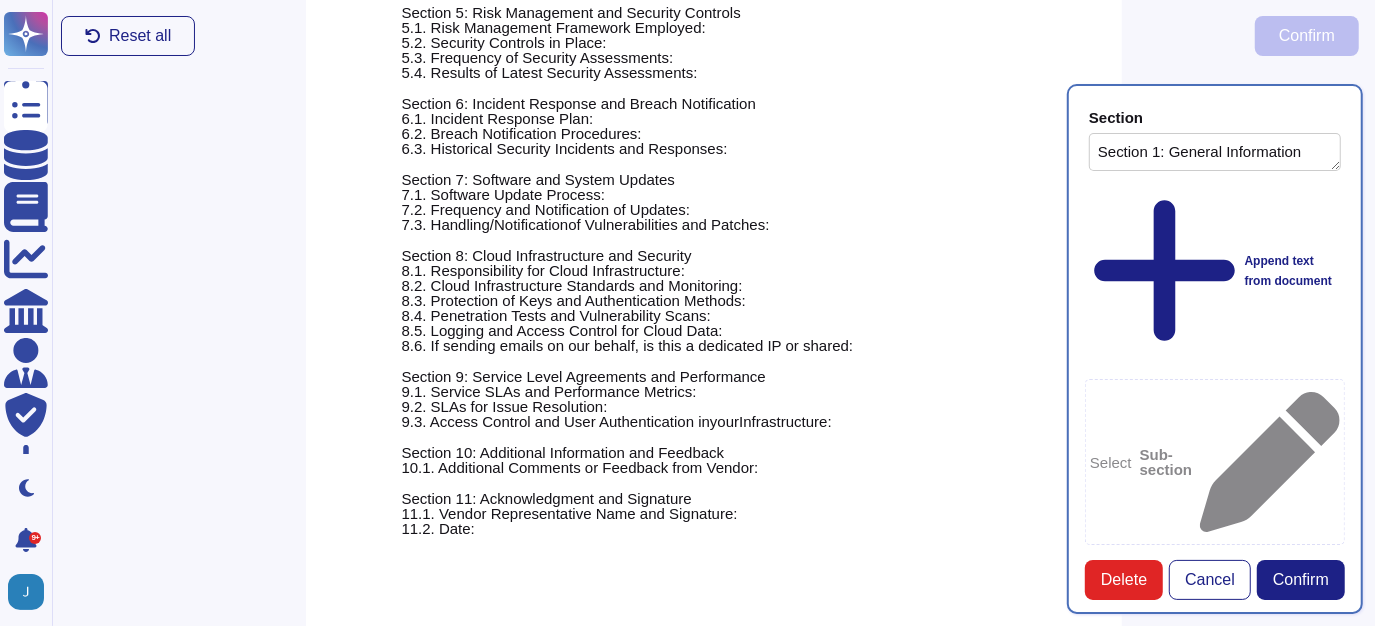 scroll, scrollTop: 661, scrollLeft: 0, axis: vertical 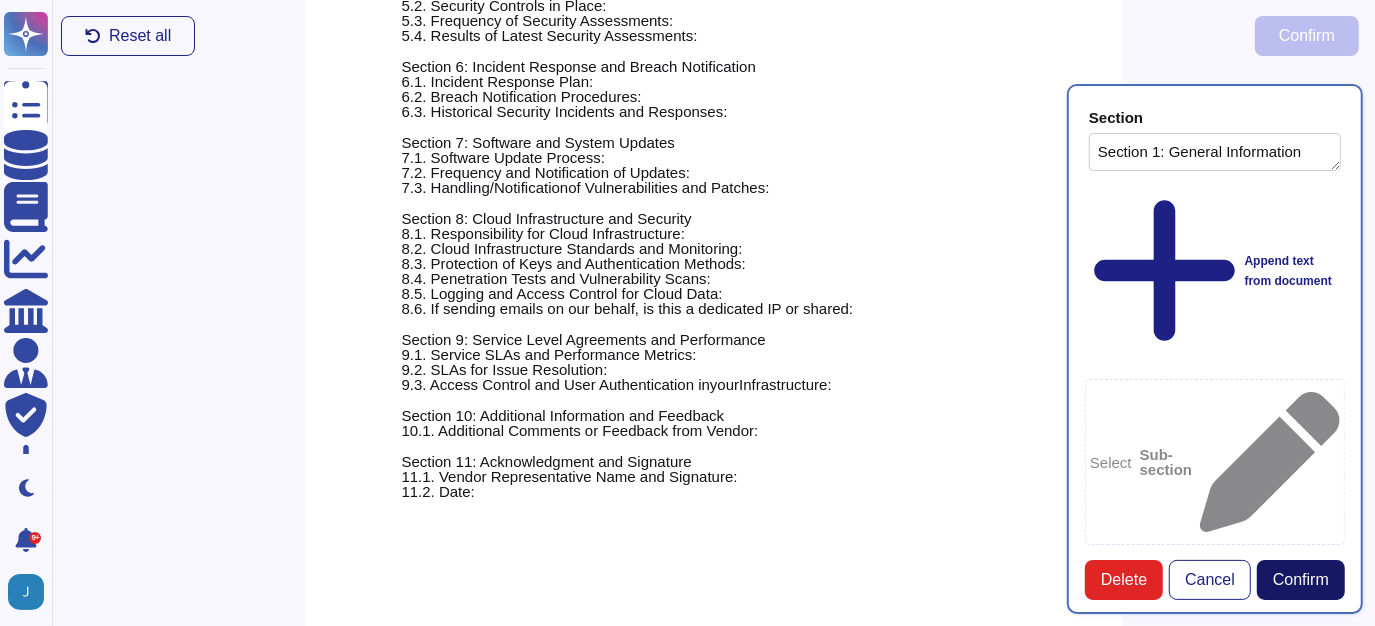 click on "Confirm" at bounding box center (1301, 580) 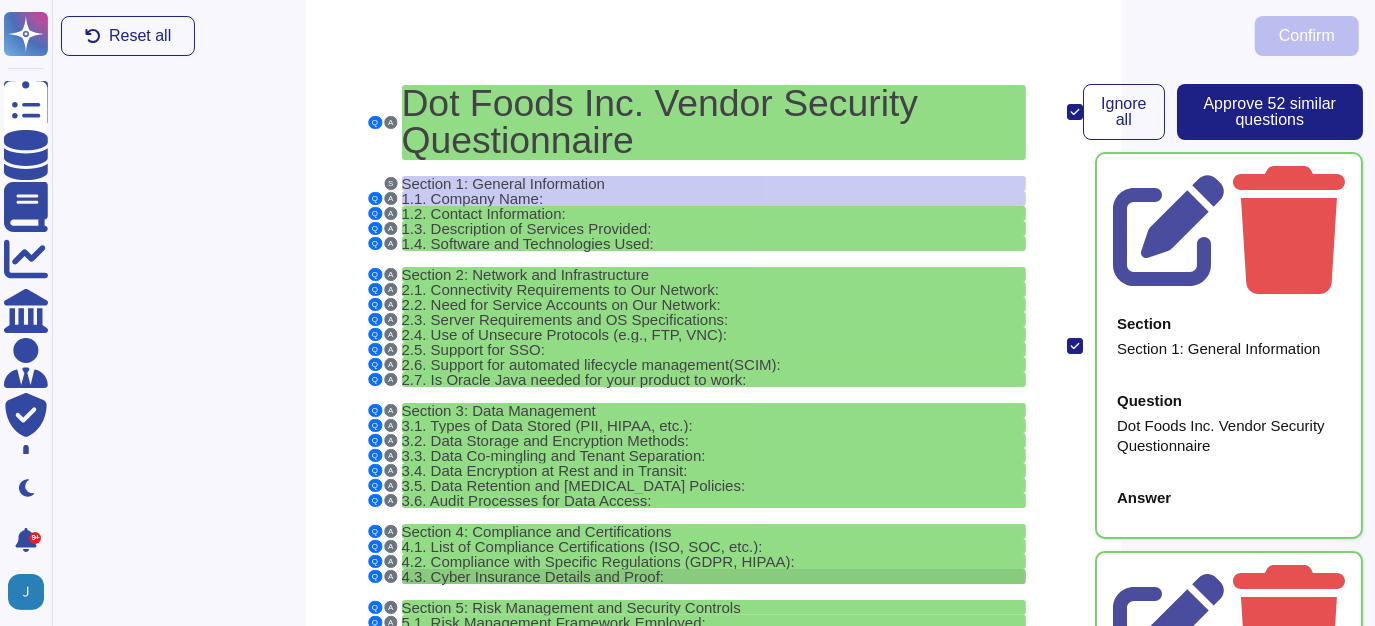 scroll, scrollTop: 25, scrollLeft: 0, axis: vertical 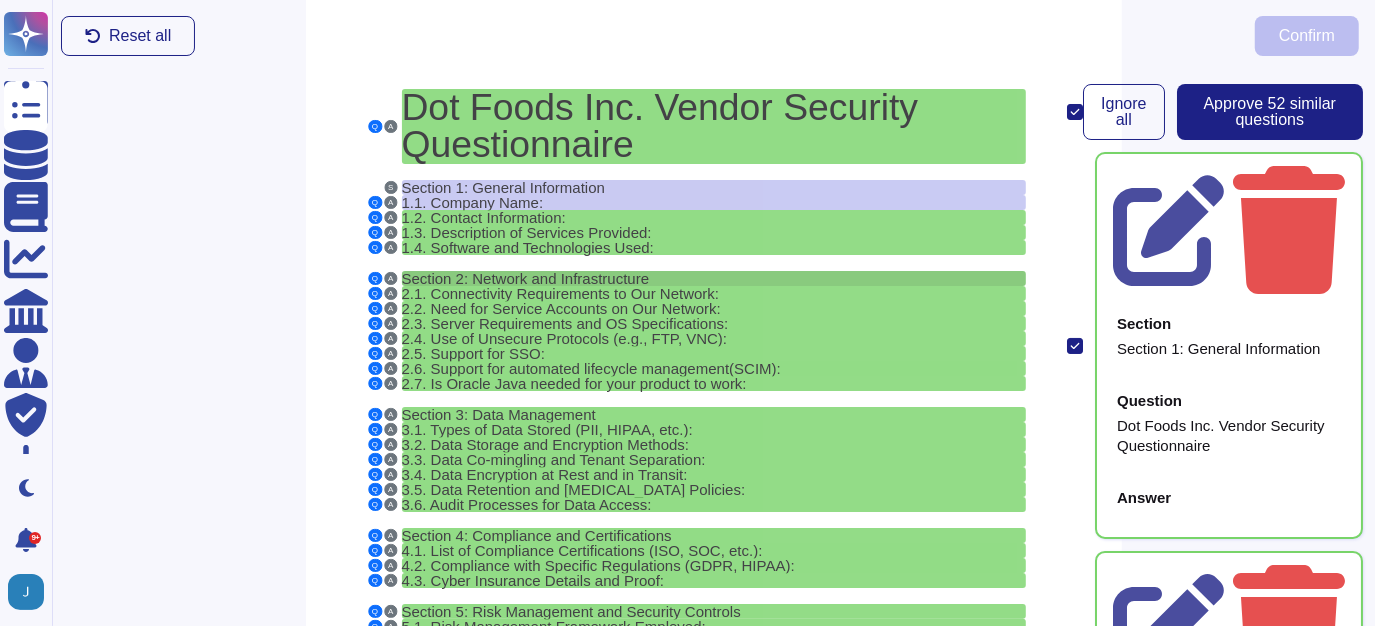 click on "Section 2: Network and Infrastructure" at bounding box center (526, 278) 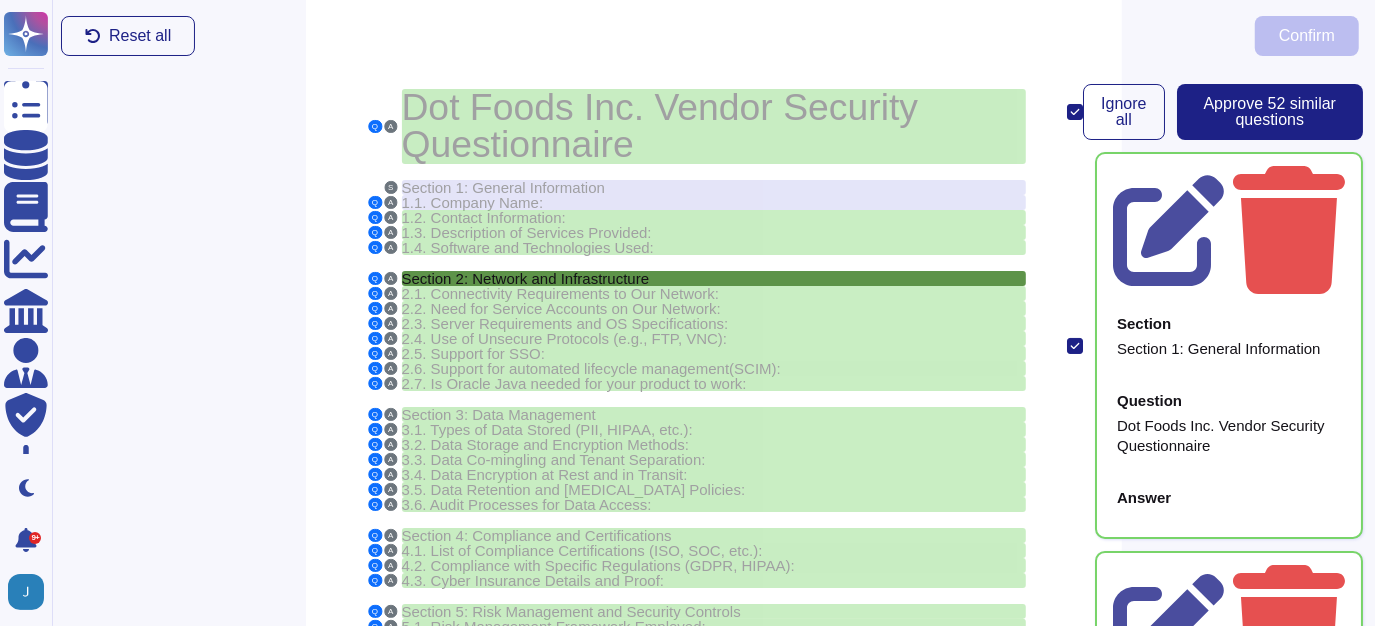 scroll, scrollTop: 0, scrollLeft: 0, axis: both 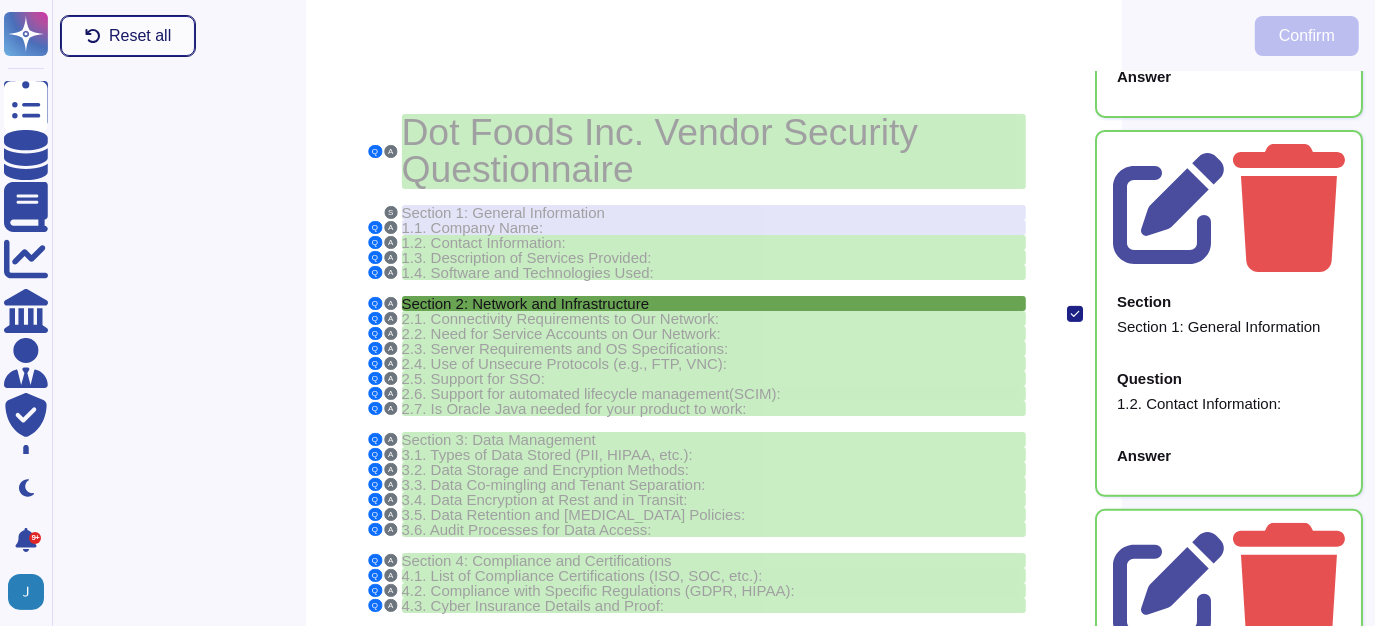 click on "Reset all" at bounding box center [128, 36] 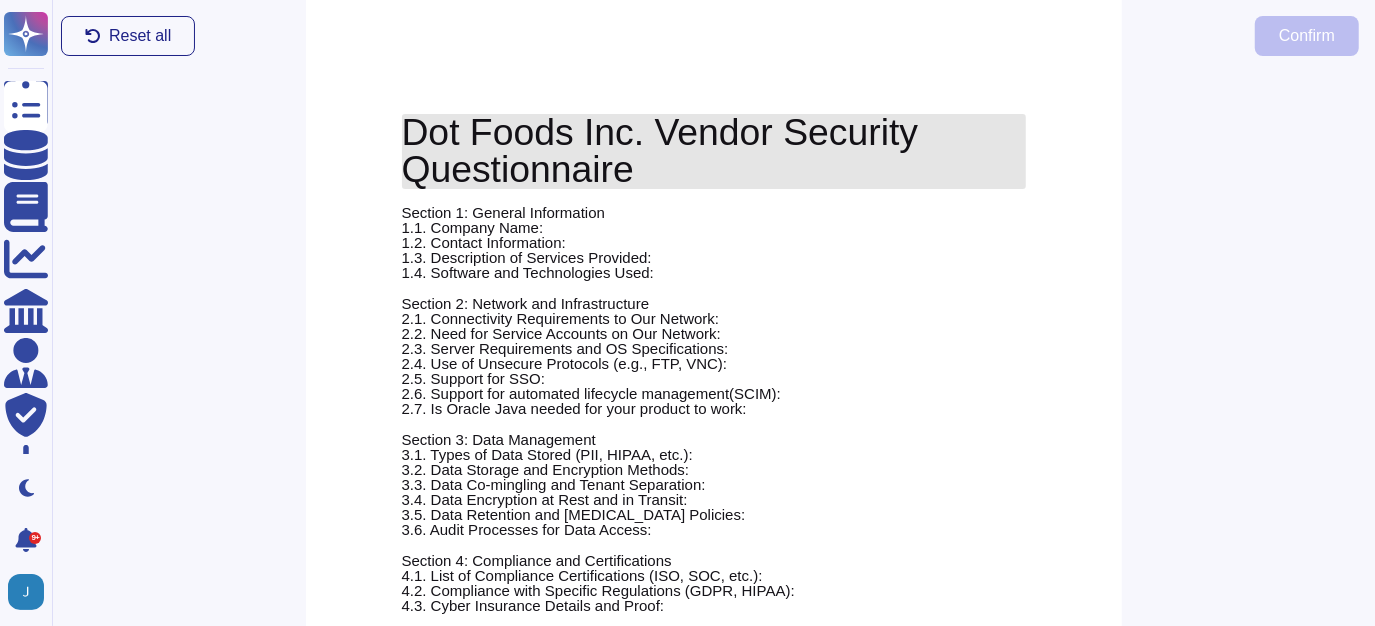 click on "Dot Foods Inc. Vendor Security Questionnaire" at bounding box center [660, 150] 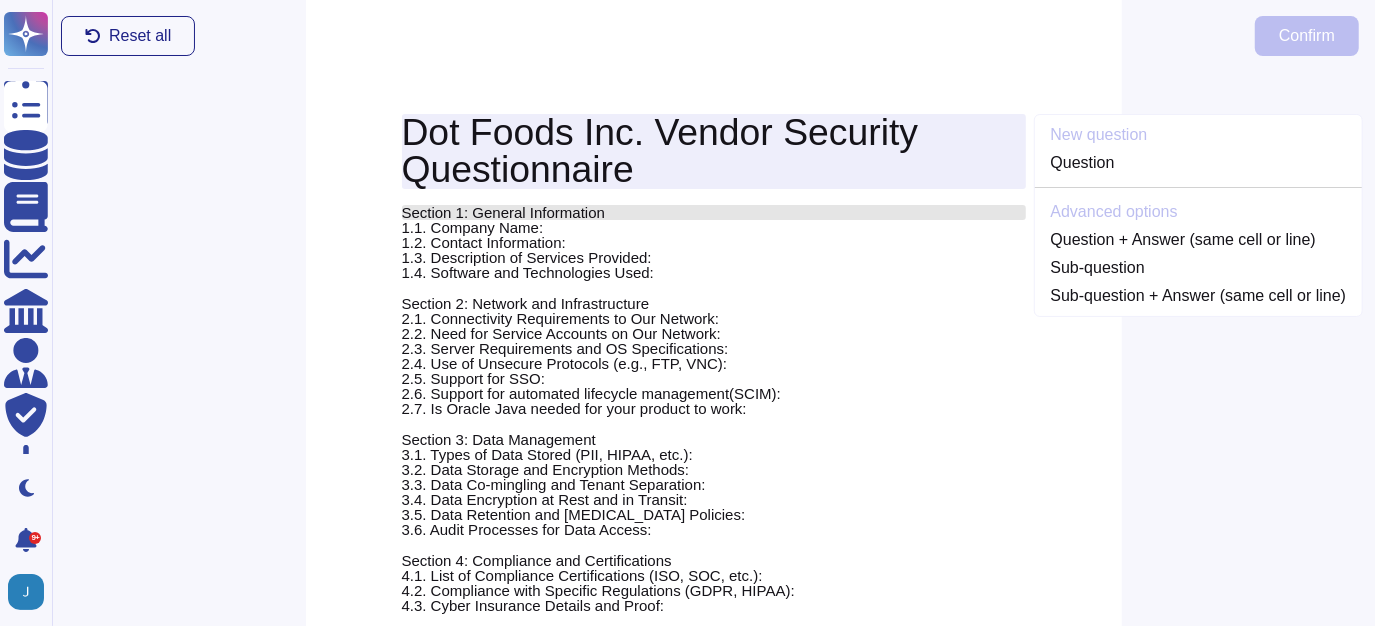 click on "Section 1: General Information" at bounding box center (503, 212) 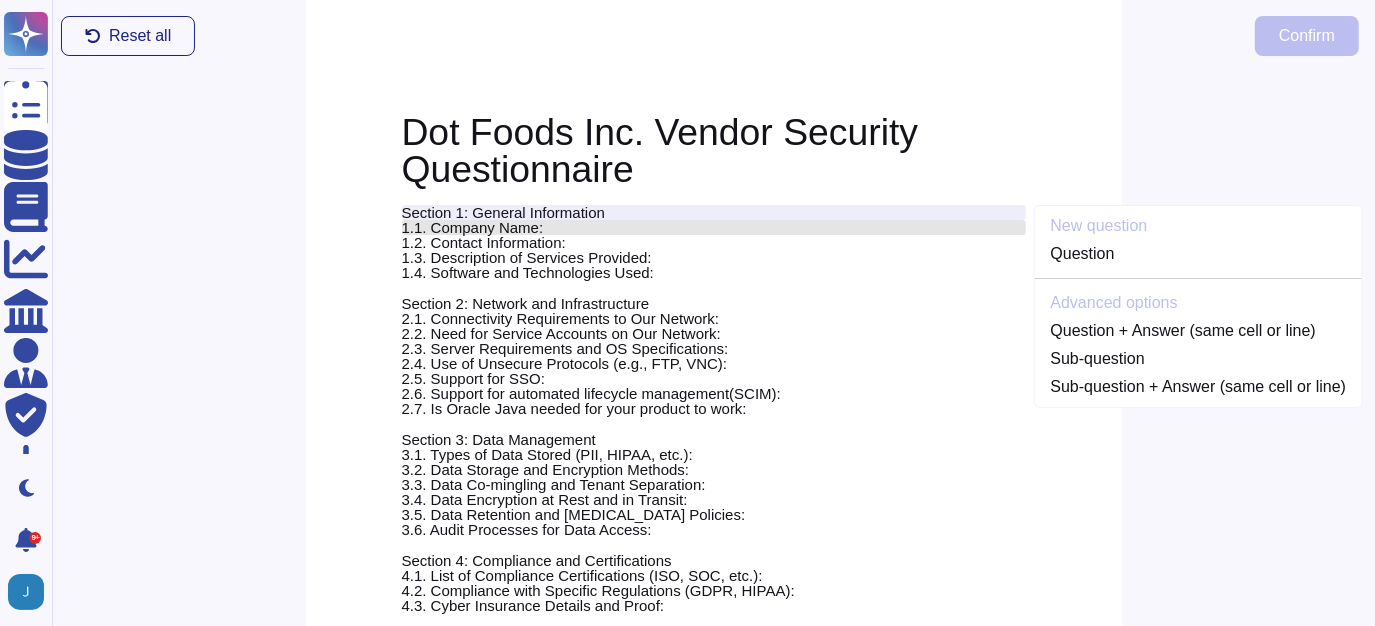 click on "1.1. Company Name:" at bounding box center (473, 227) 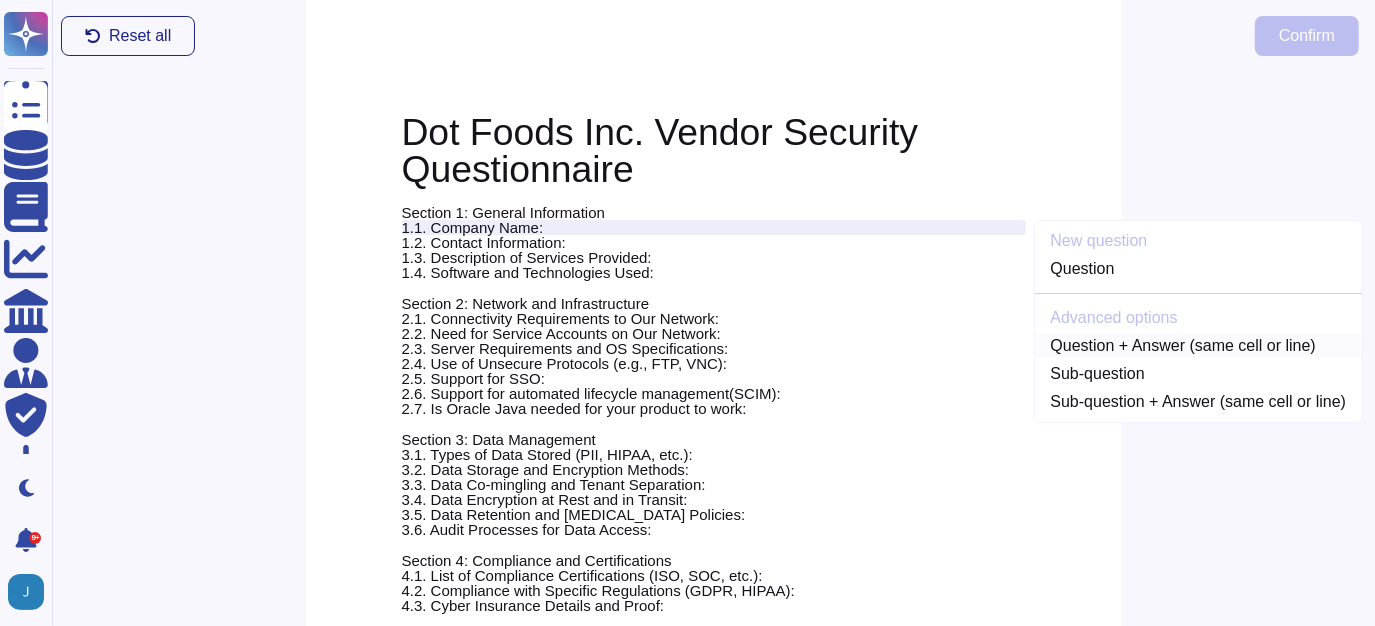 click on "Question + Answer   (same cell or line)" at bounding box center (1199, 346) 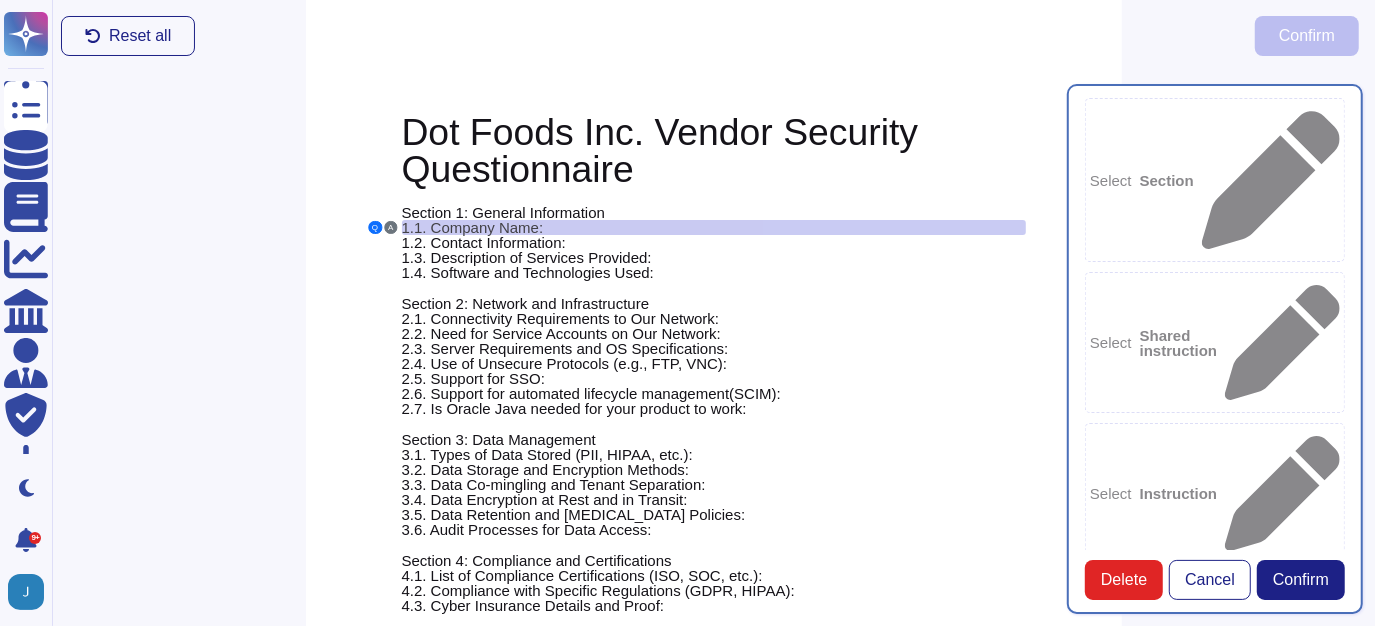 type on "1.1. Company Name:" 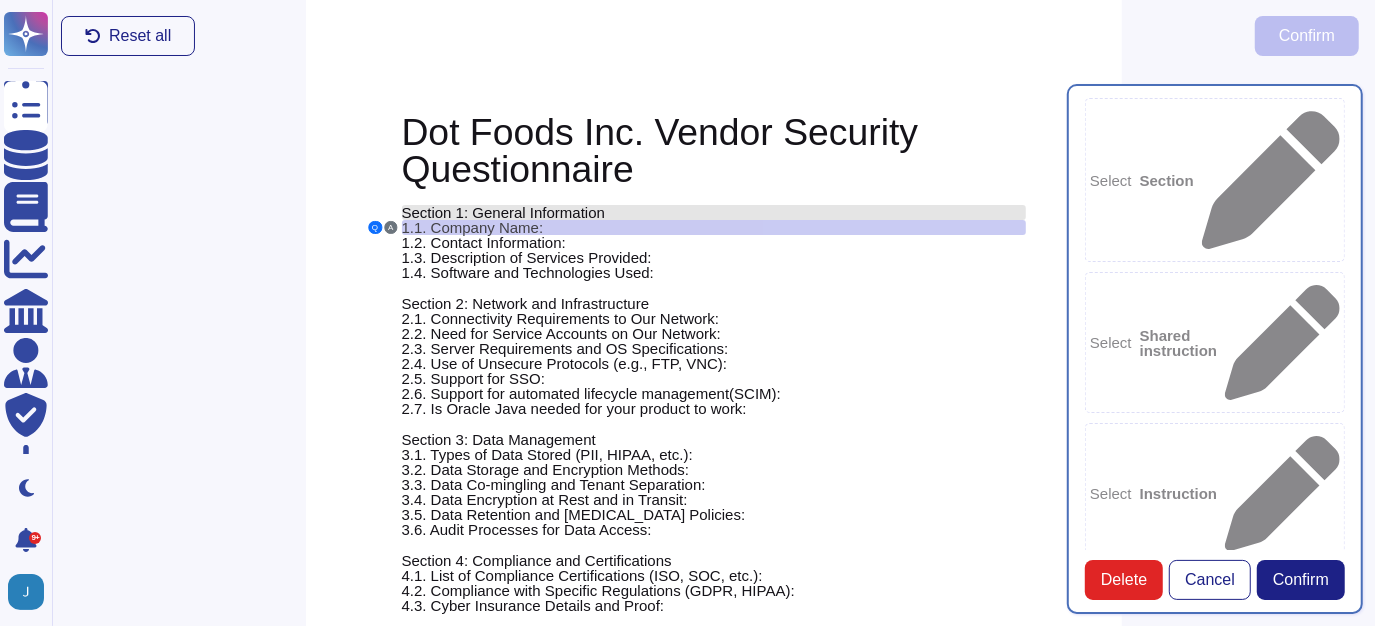 click on "Section 1: General Information" at bounding box center (503, 212) 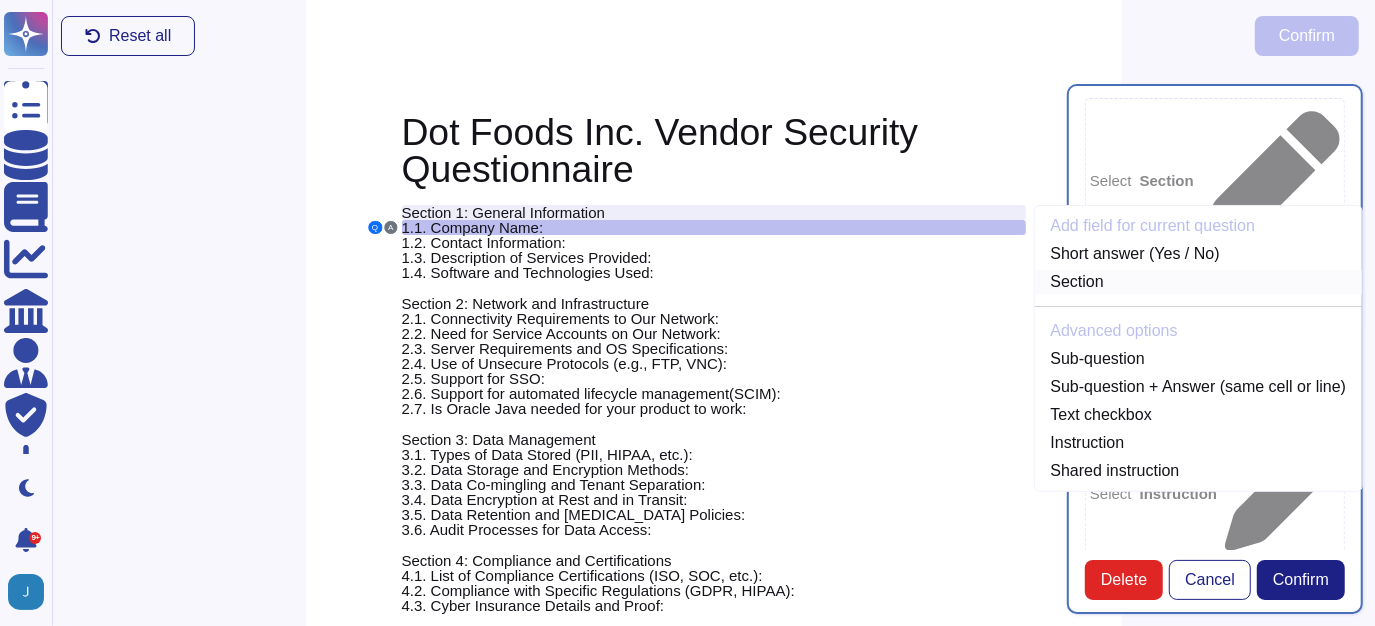 click on "Section" at bounding box center [1199, 282] 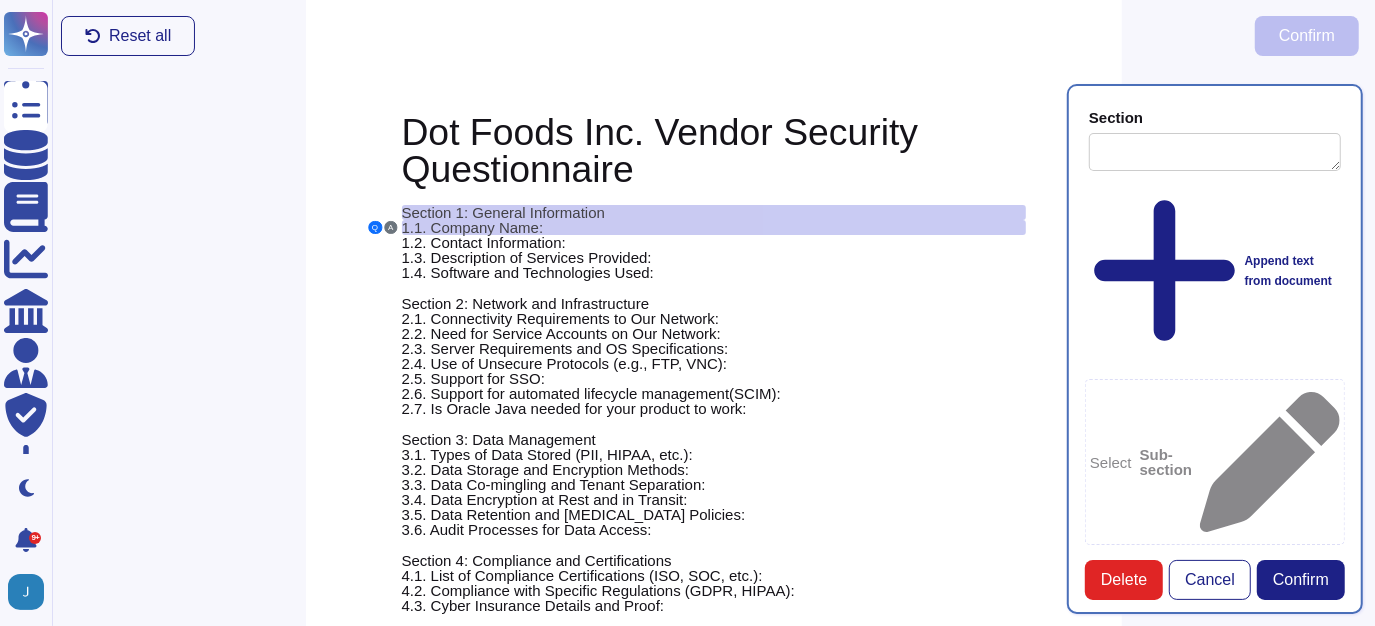 type on "Section 1: General Information" 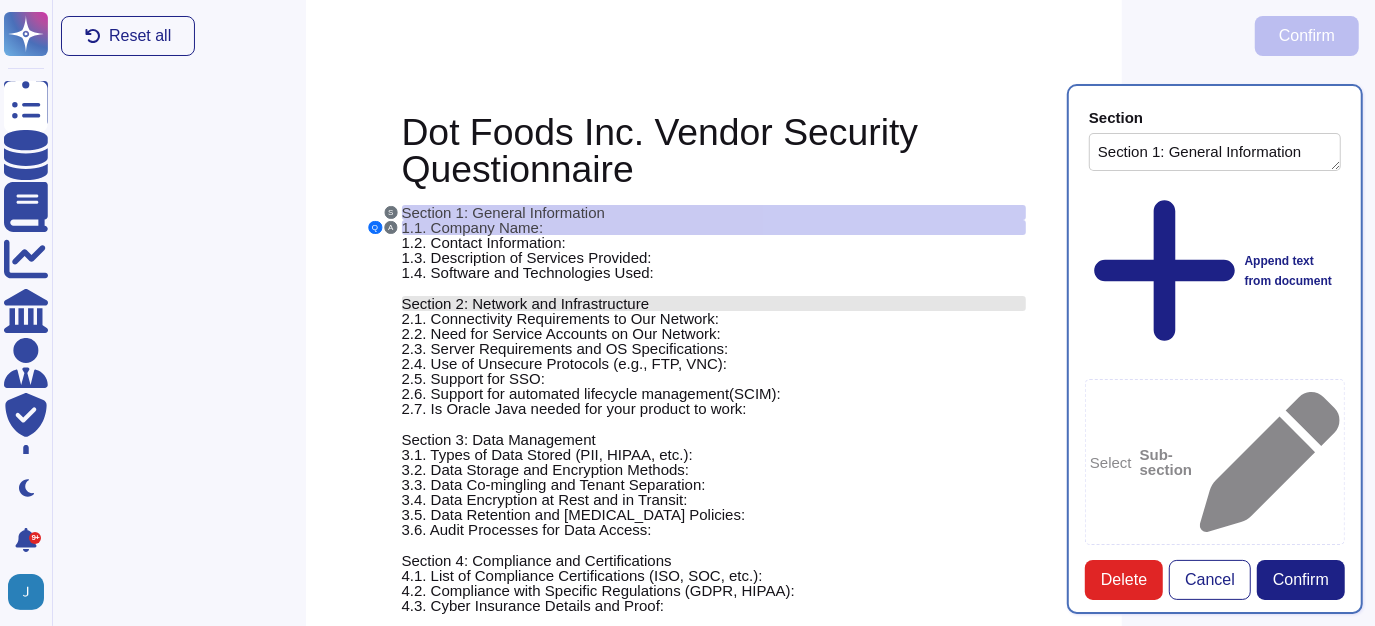 click on "Section 2: Network and Infrastructure" at bounding box center [526, 303] 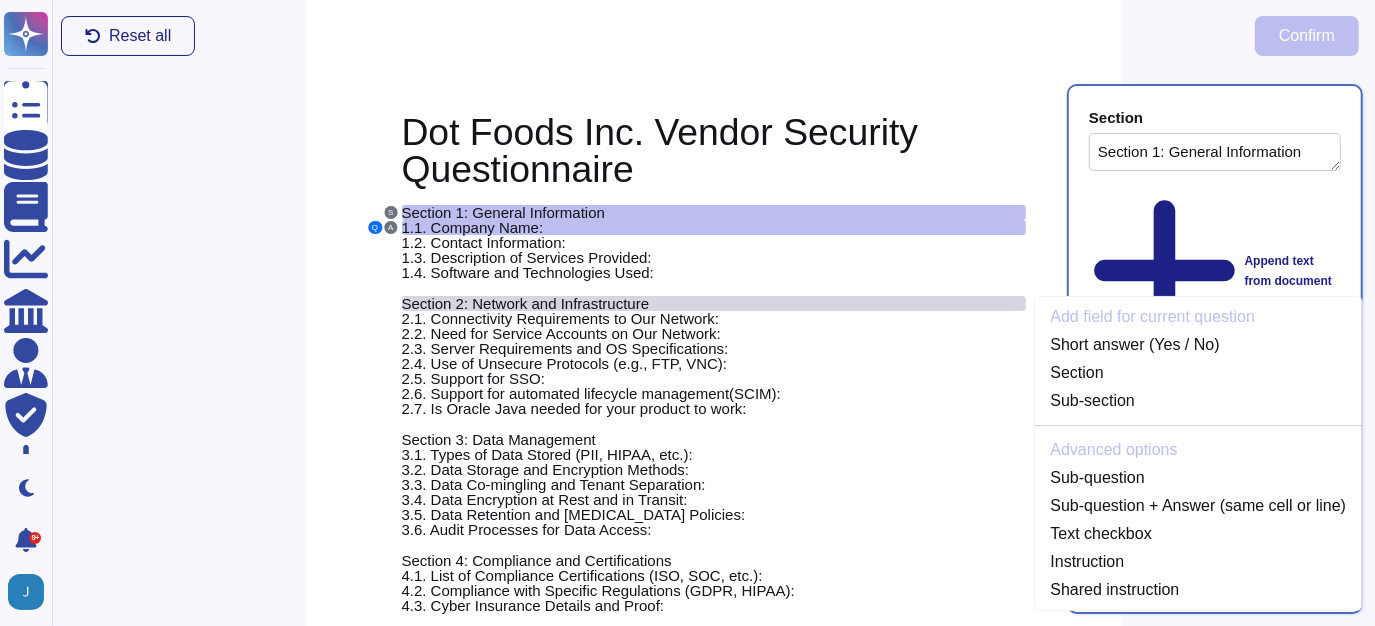 click on "Section 2: Network and Infrastructure" at bounding box center (526, 303) 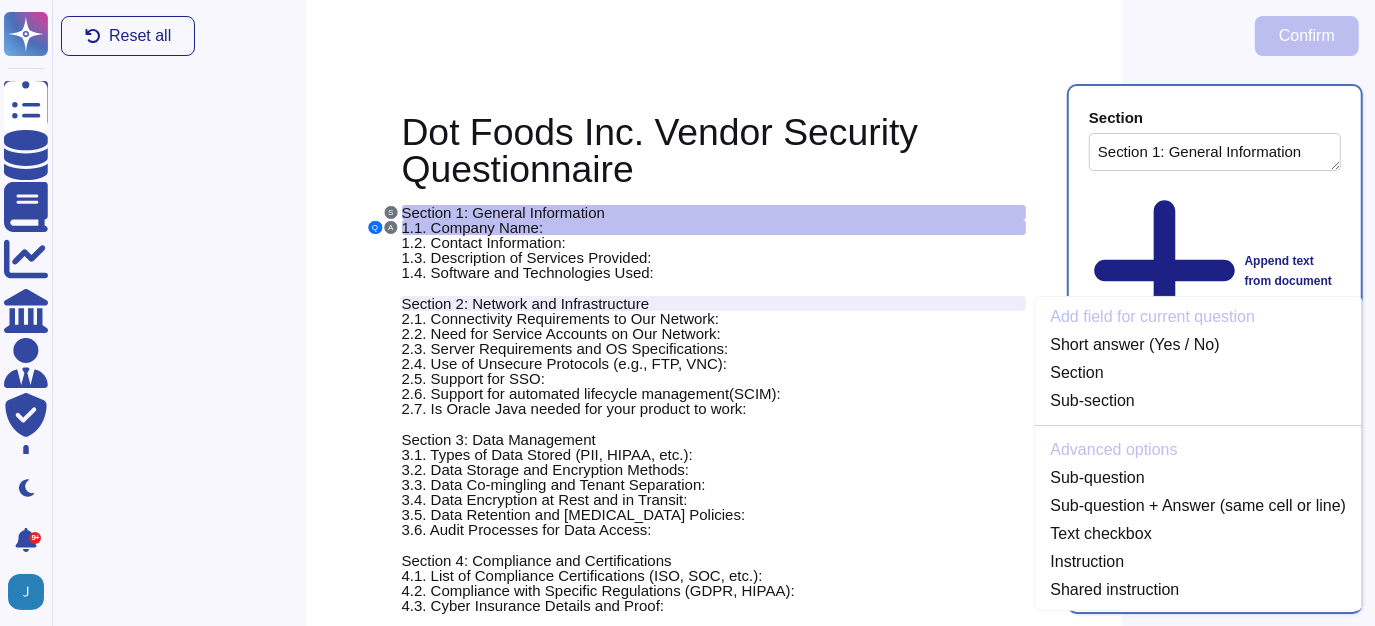 click on "Section 1: General Information" at bounding box center (1215, 152) 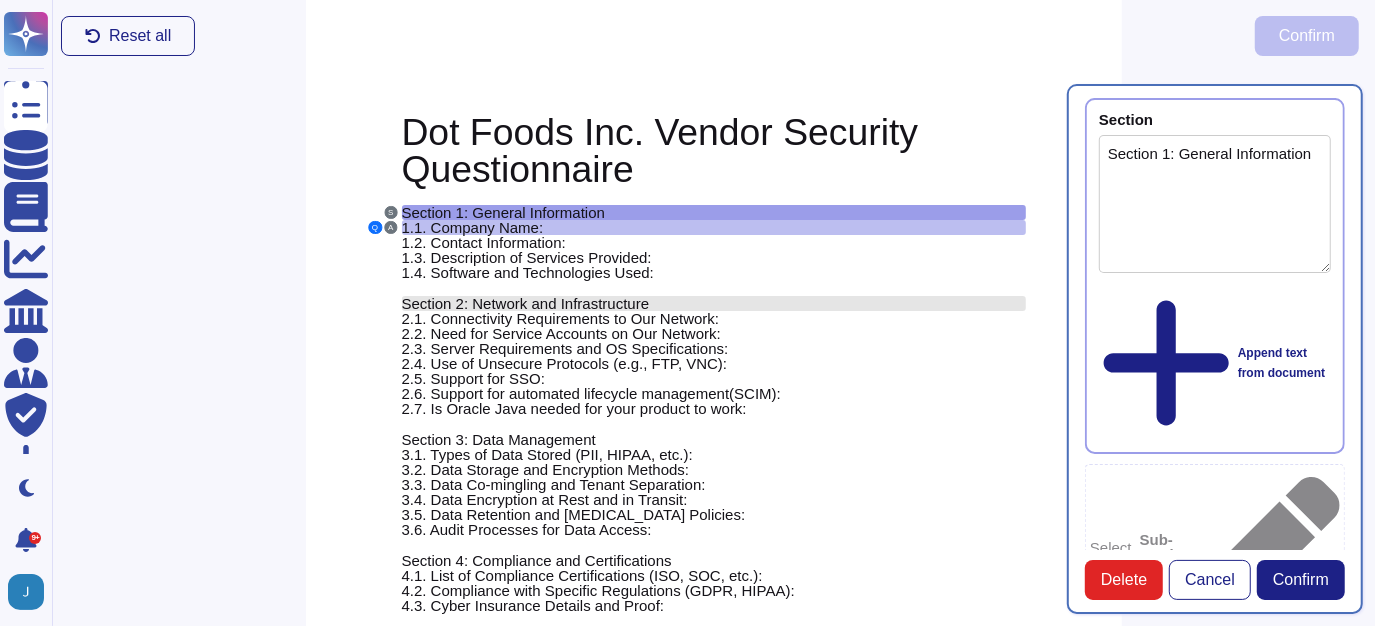 click on "Section 2: Network and Infrastructure" at bounding box center [526, 303] 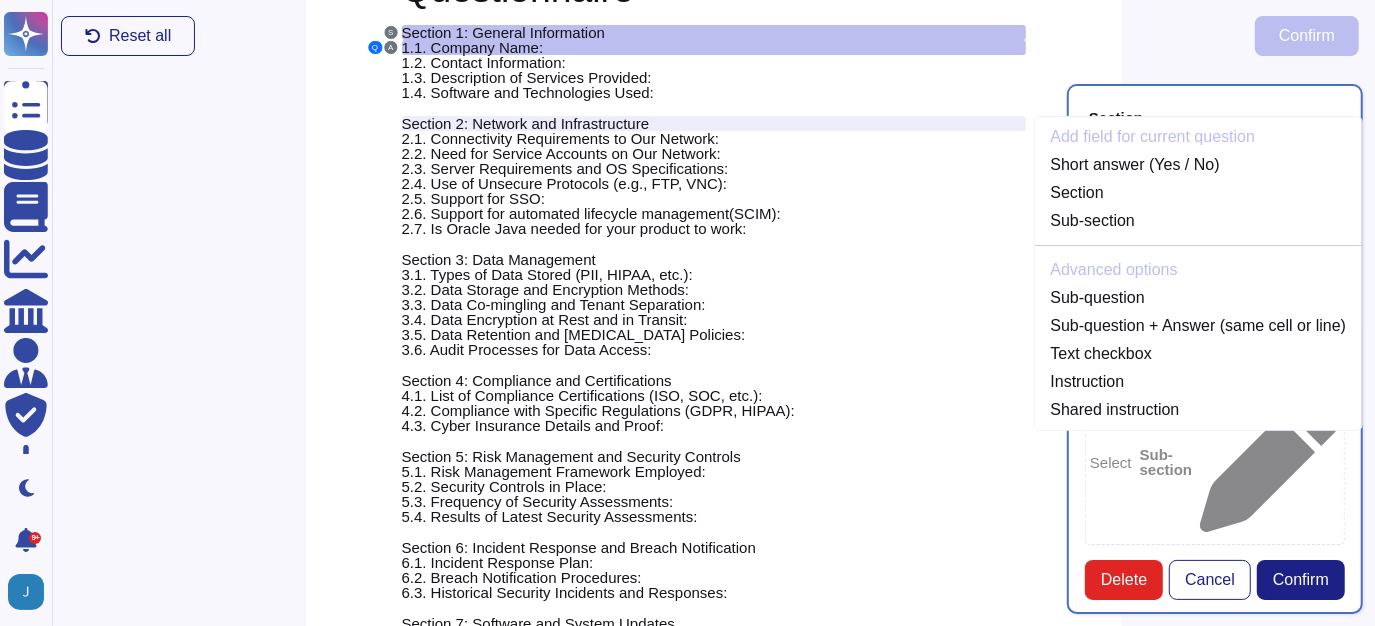 scroll, scrollTop: 90, scrollLeft: 0, axis: vertical 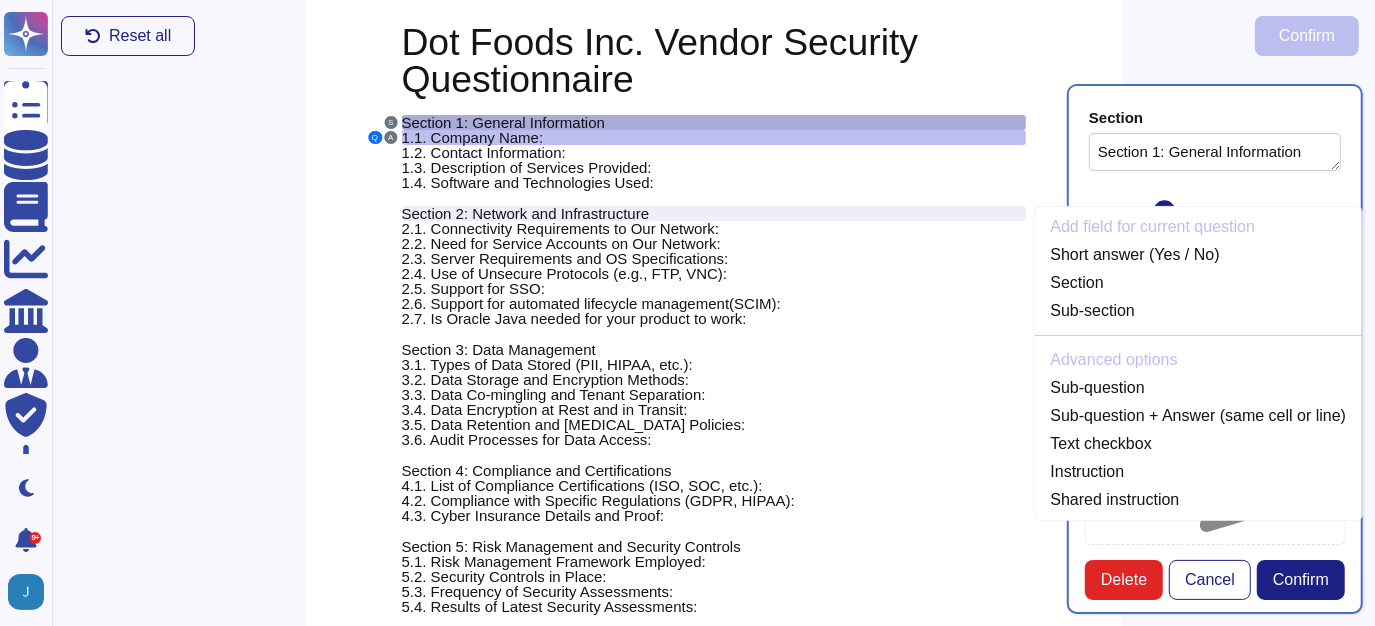 click on "Section 1: General Information" at bounding box center (503, 122) 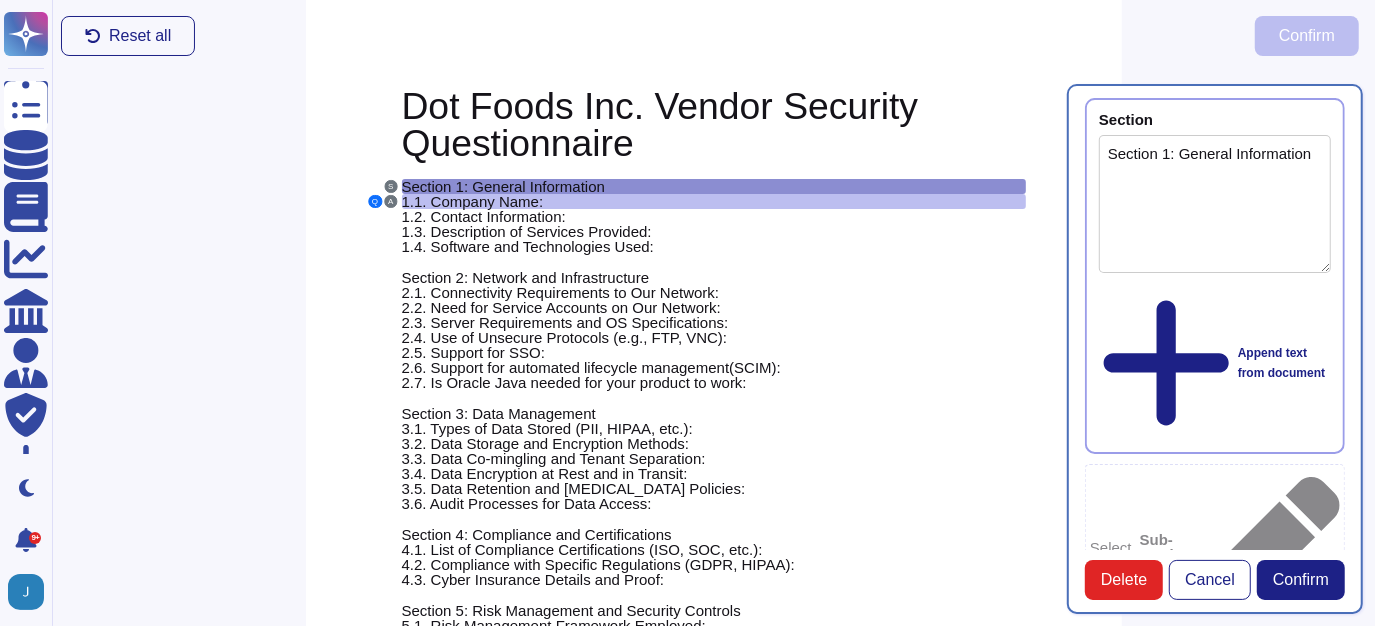 scroll, scrollTop: 0, scrollLeft: 0, axis: both 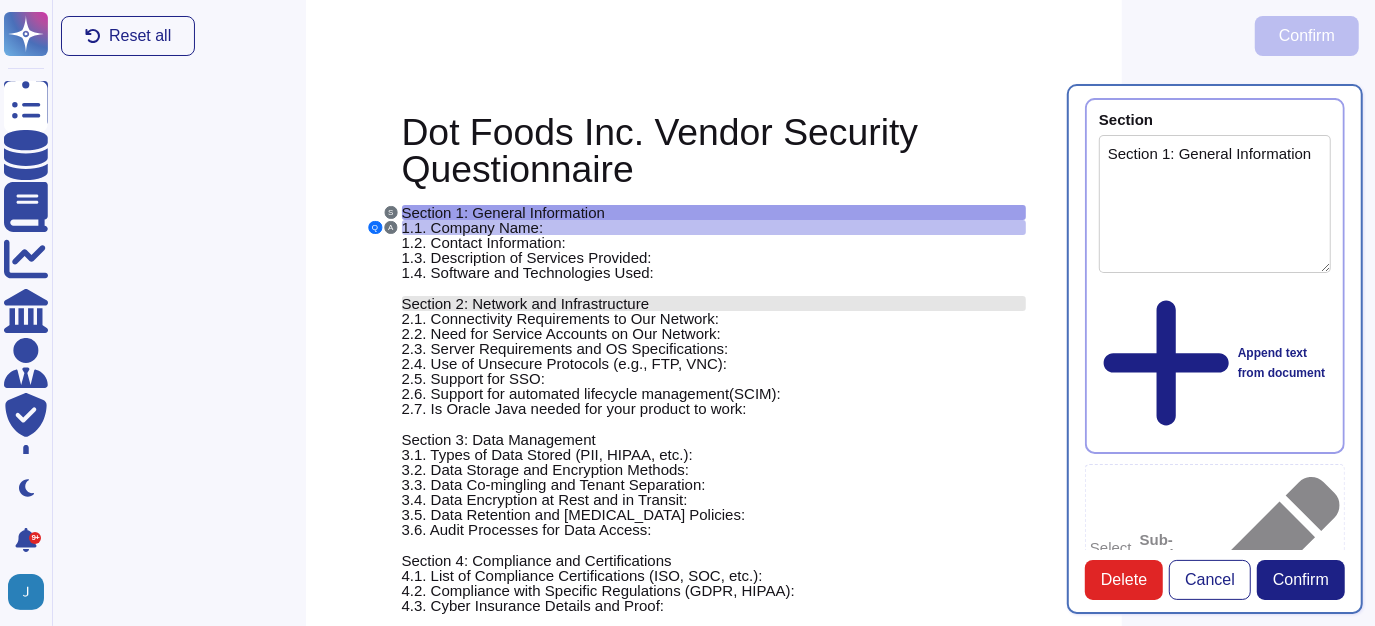 click on "Section 2: Network and Infrastructure" at bounding box center [526, 303] 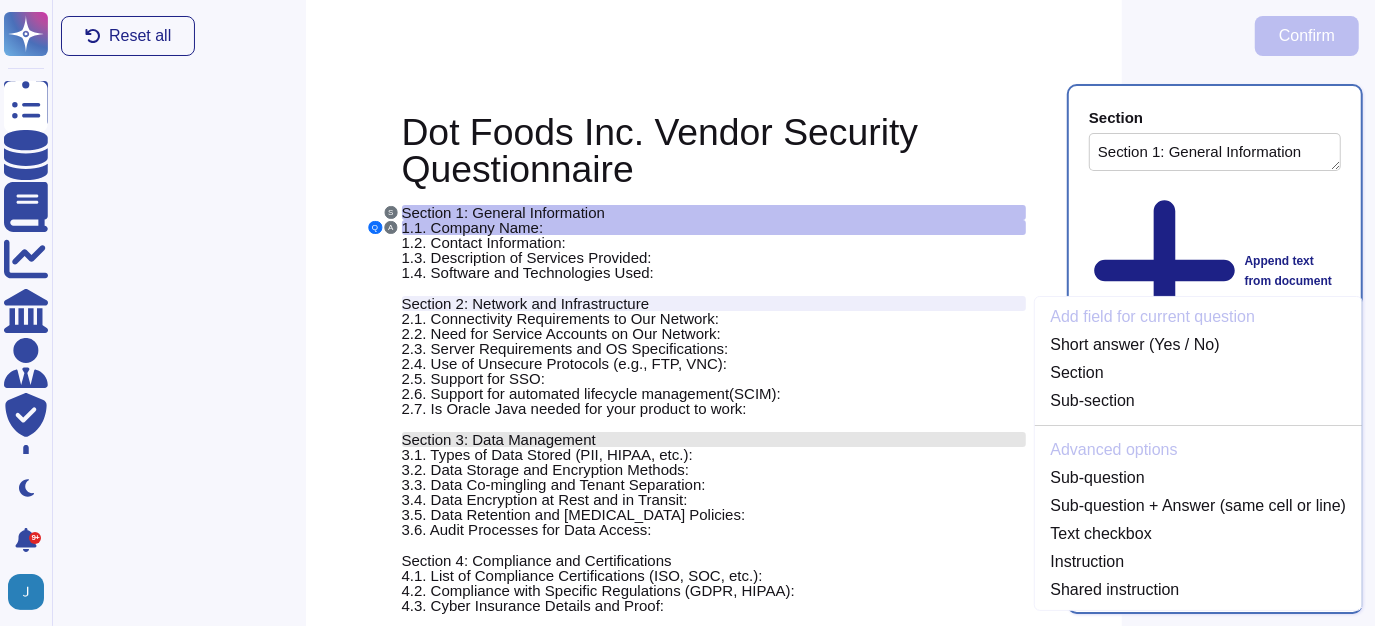 click on "Section 3: Data Management" at bounding box center (499, 439) 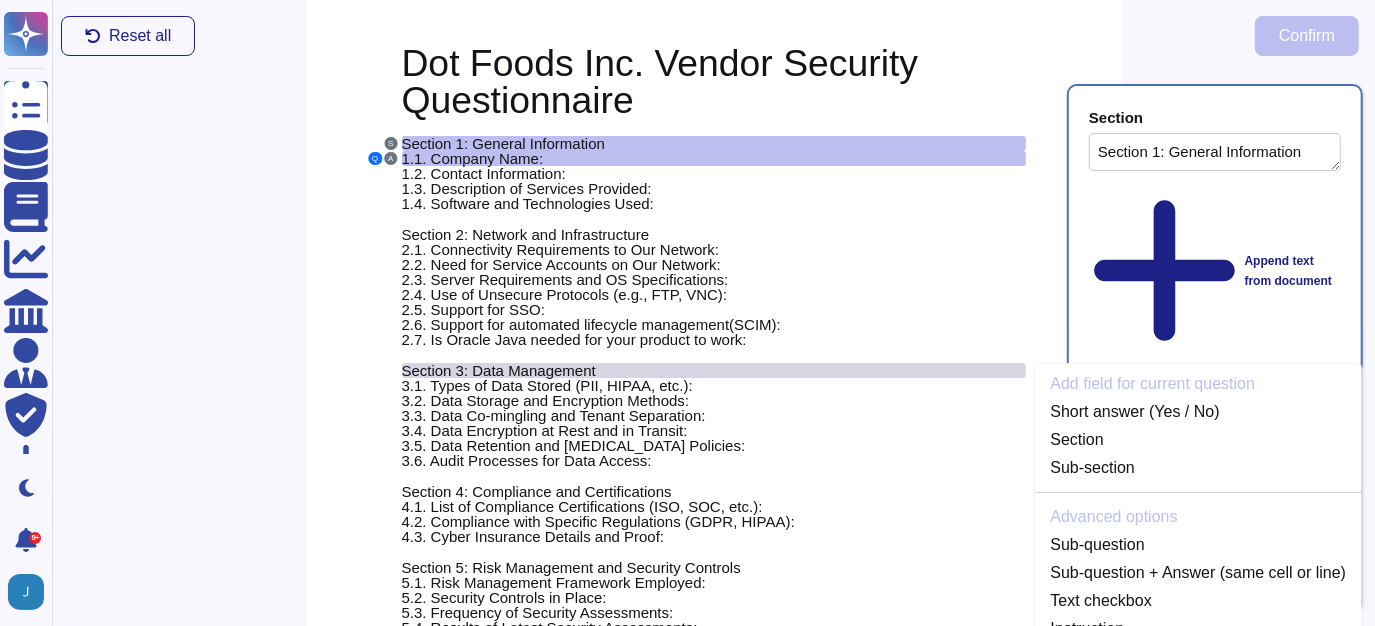 scroll, scrollTop: 125, scrollLeft: 0, axis: vertical 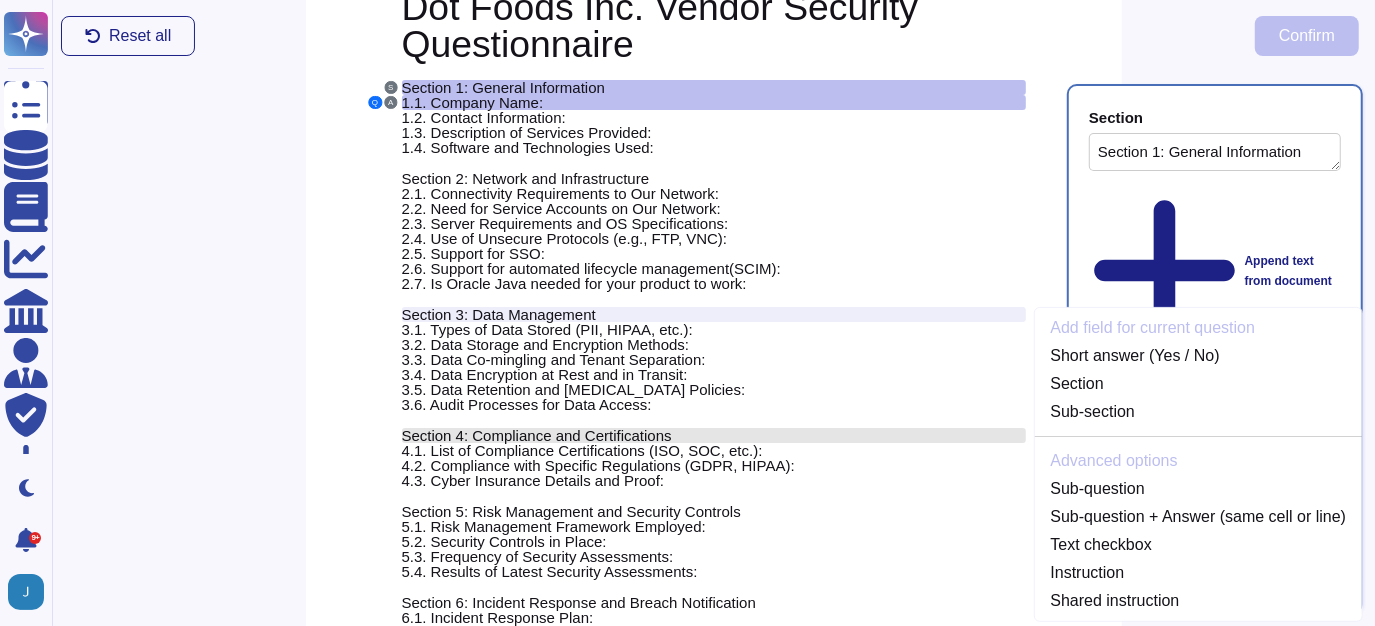 click on "Section 4: Compliance and Certifications" at bounding box center [537, 435] 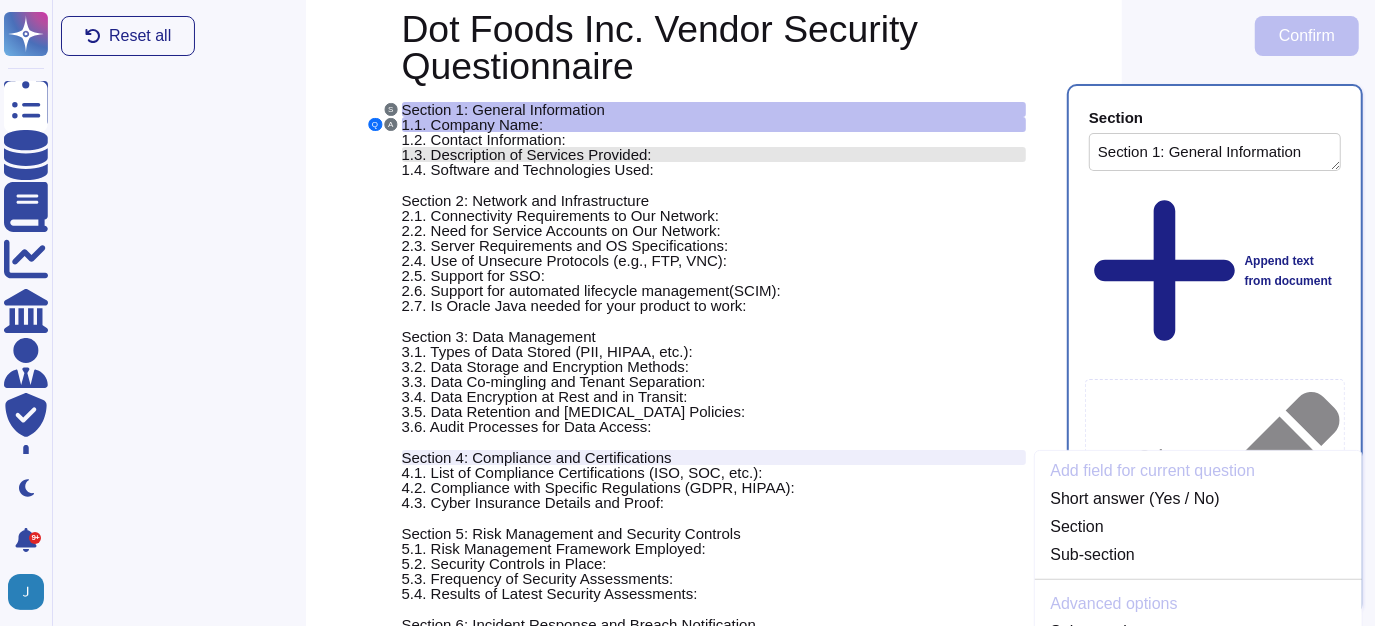 scroll, scrollTop: 0, scrollLeft: 0, axis: both 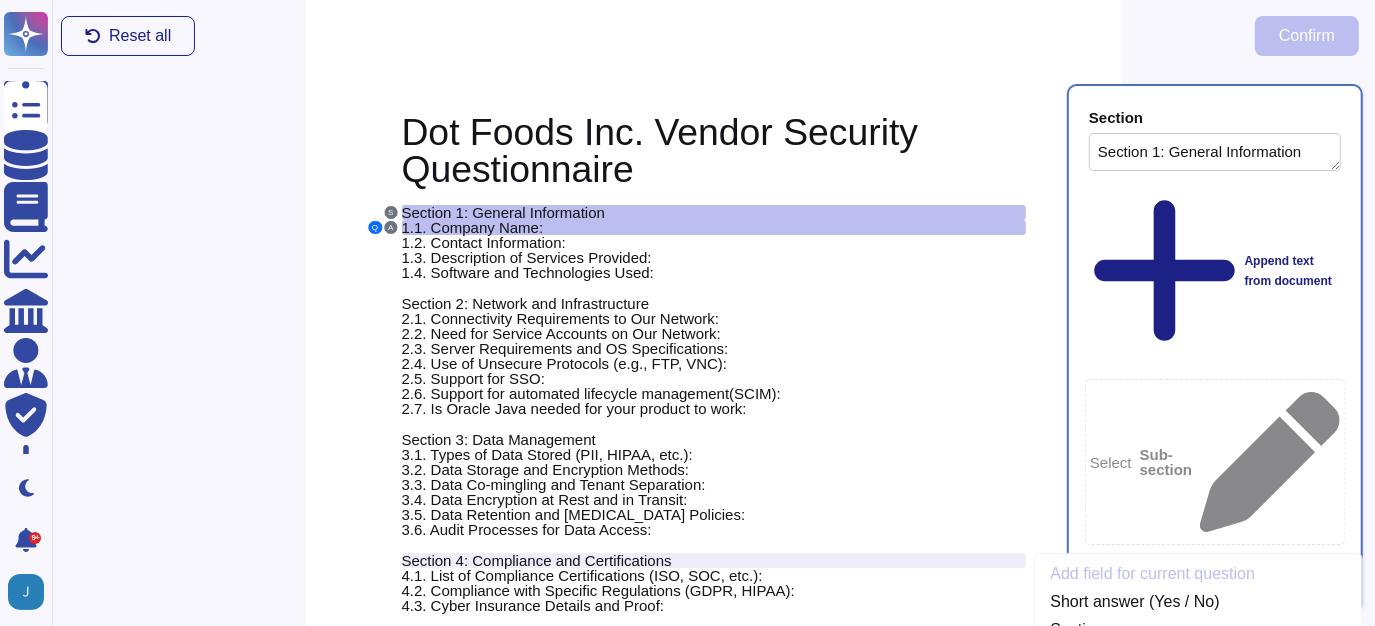 click on "Reset all Confirm" at bounding box center (710, 36) 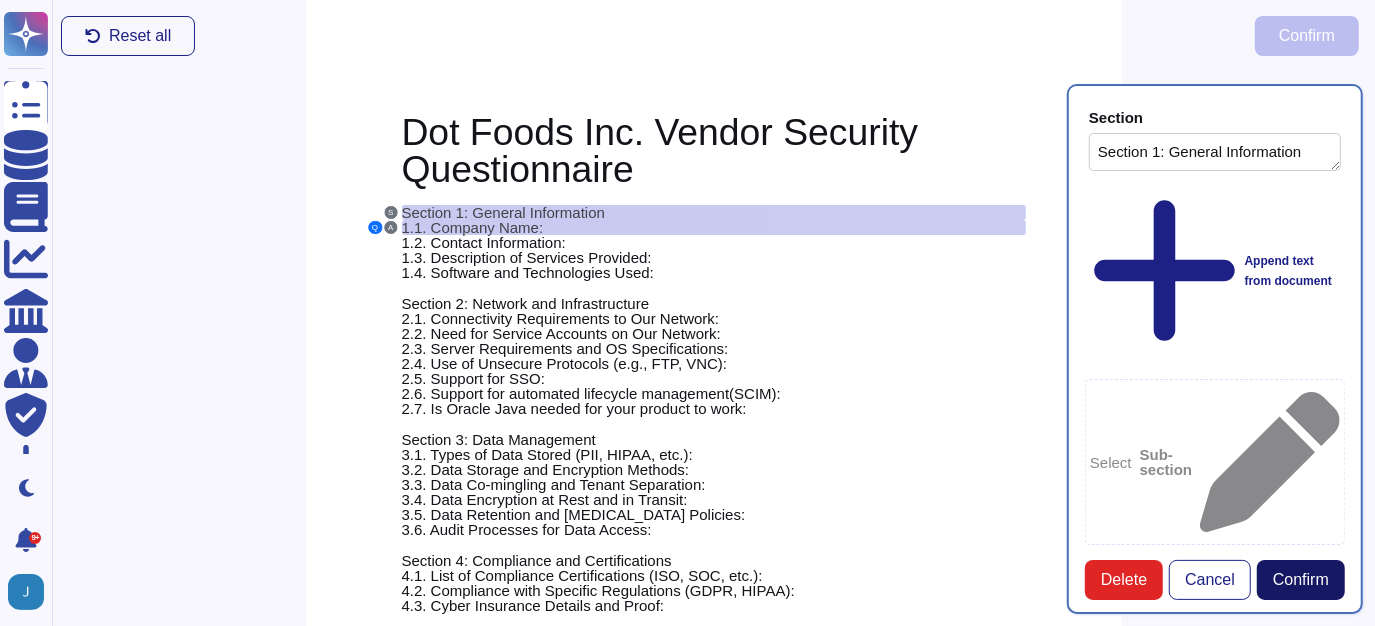 click on "Confirm" at bounding box center (1301, 580) 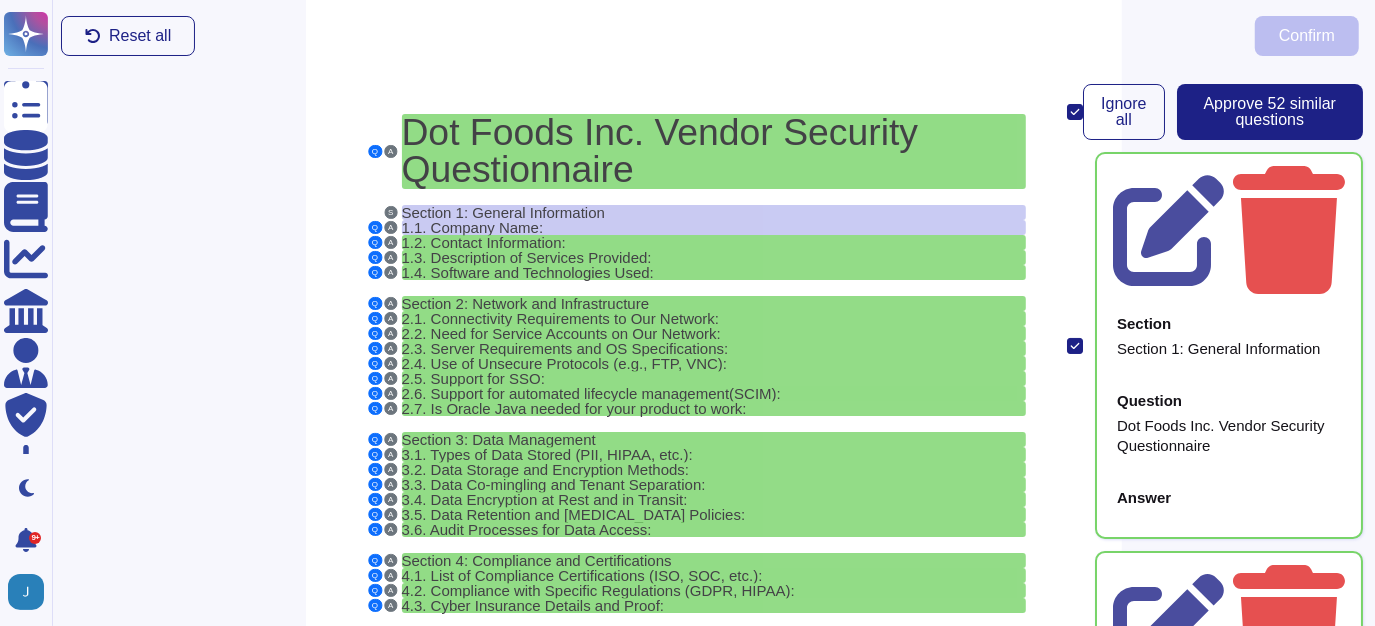 click on "Q A" at bounding box center (383, 151) 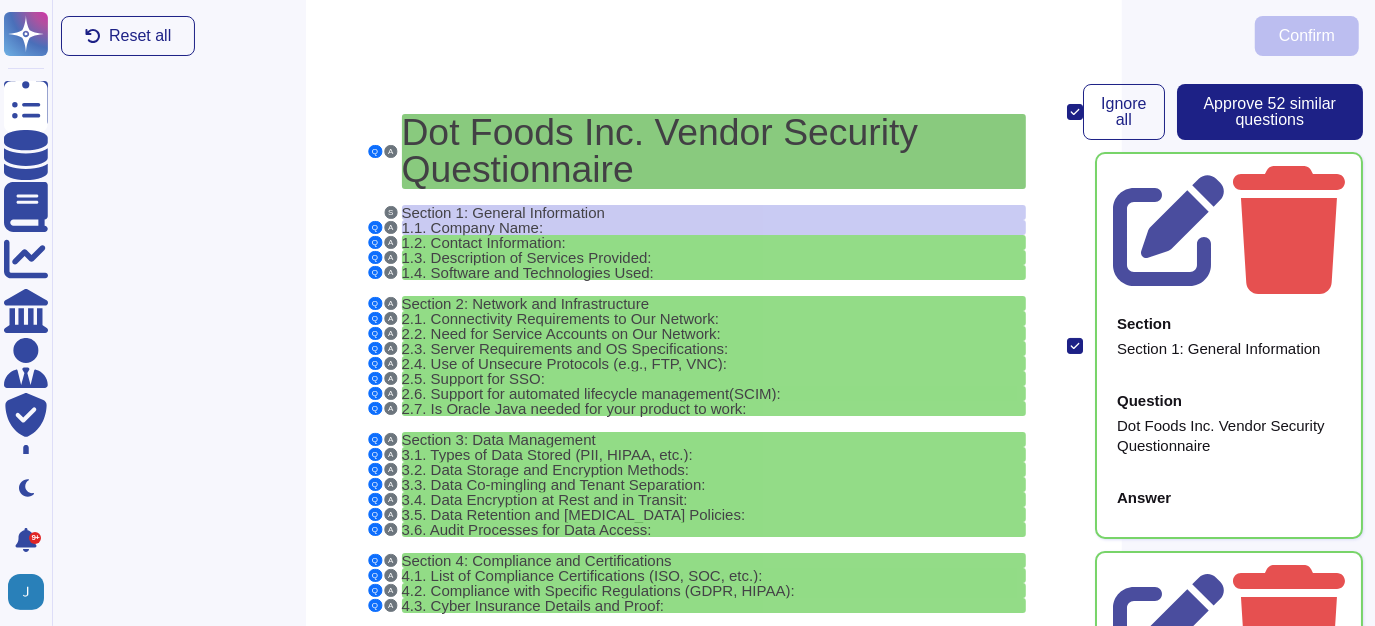 click on "Dot Foods Inc. Vendor Security Questionnaire" at bounding box center [660, 150] 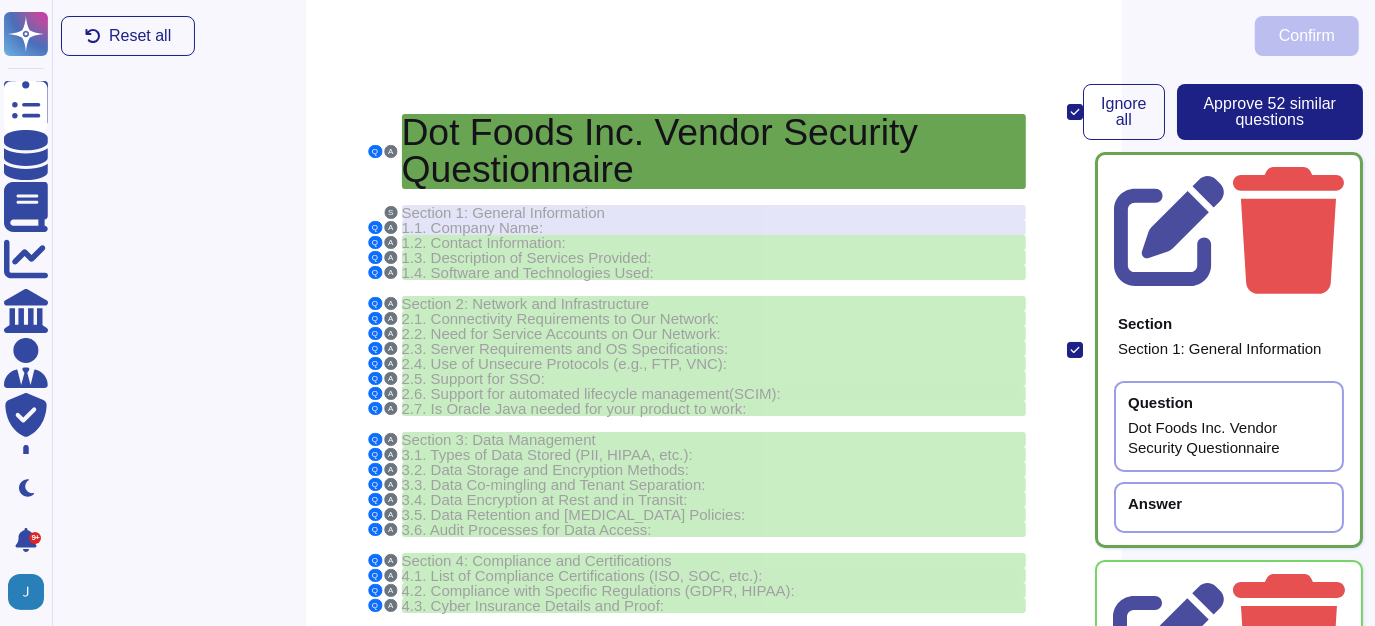 click 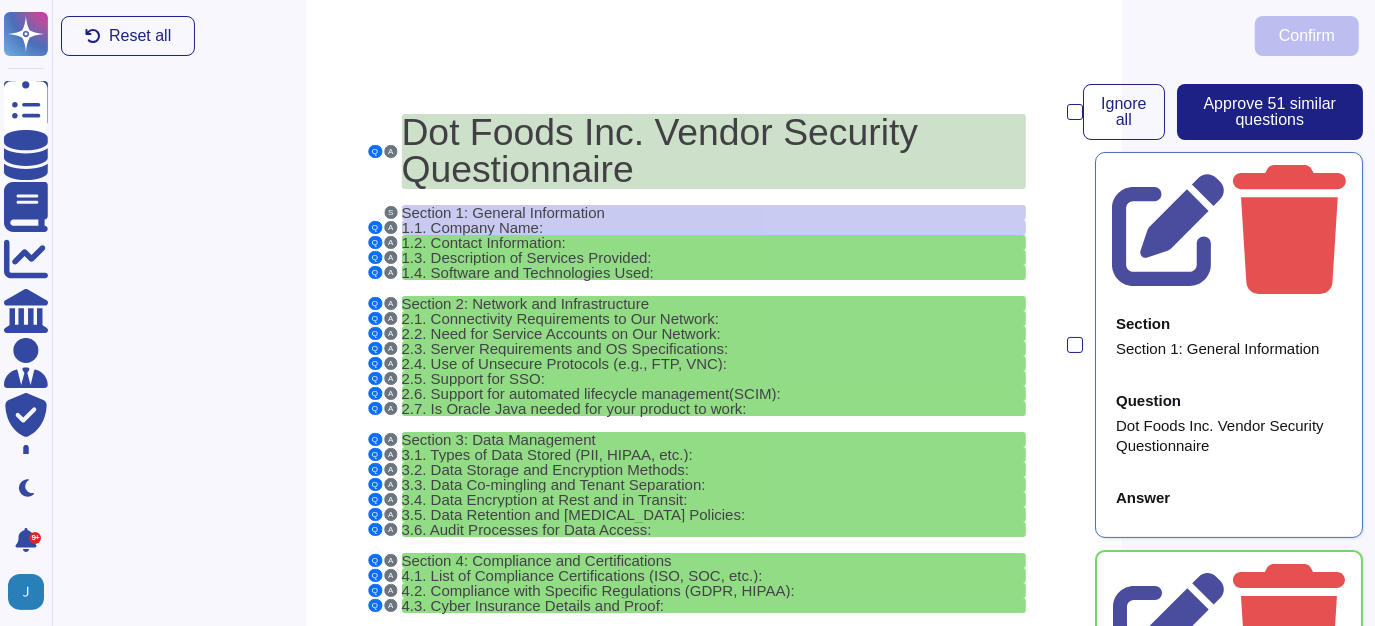 click on "Dot Foods Inc. Vendor Security Questionnaire" at bounding box center [660, 150] 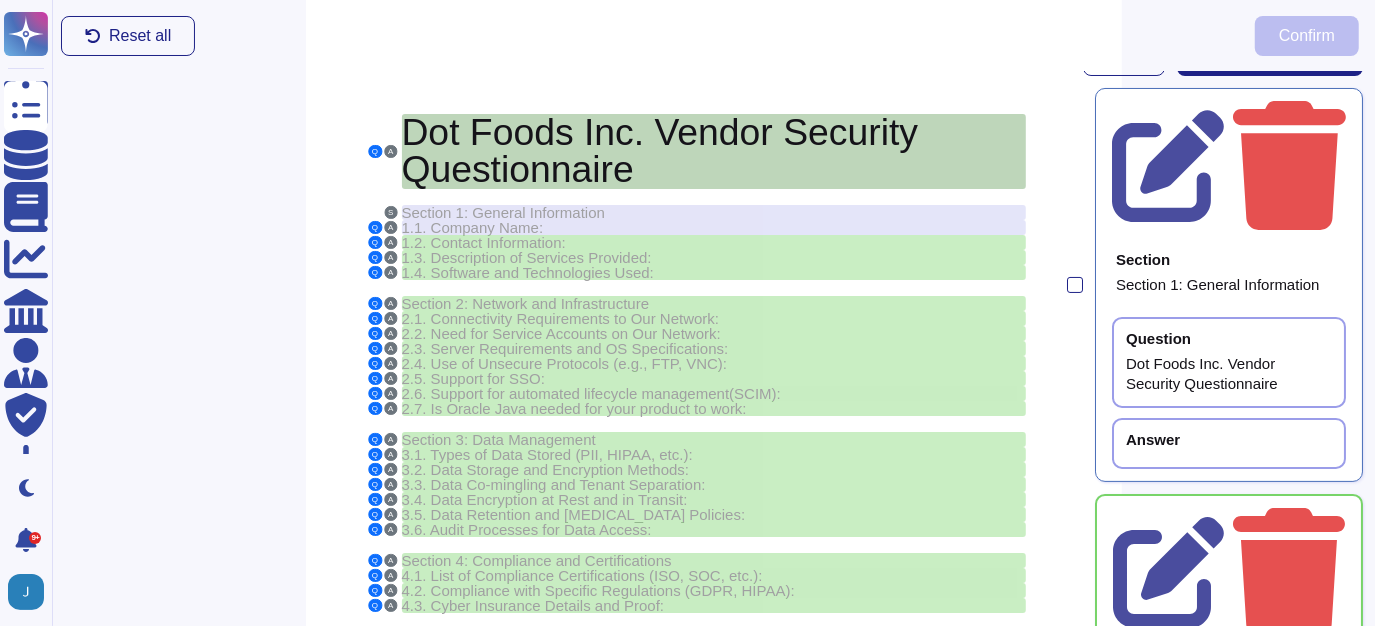 scroll, scrollTop: 0, scrollLeft: 0, axis: both 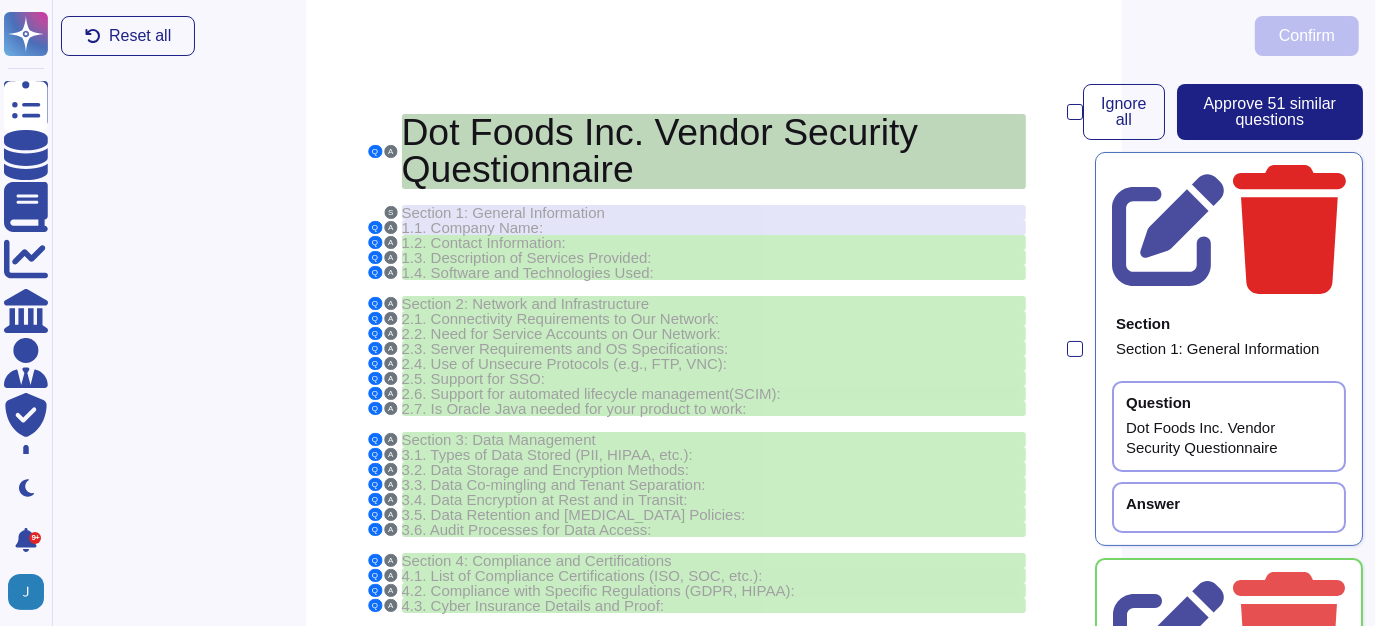 click 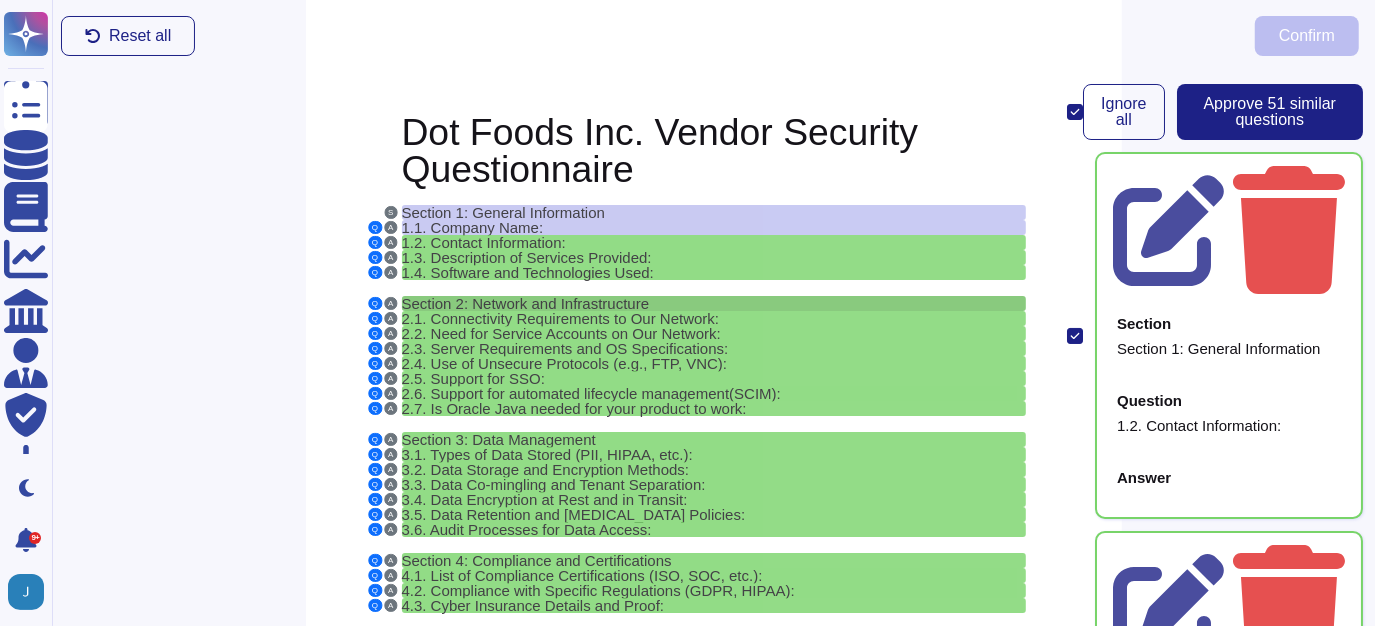 click on "Section 2: Network and Infrastructure" at bounding box center (526, 303) 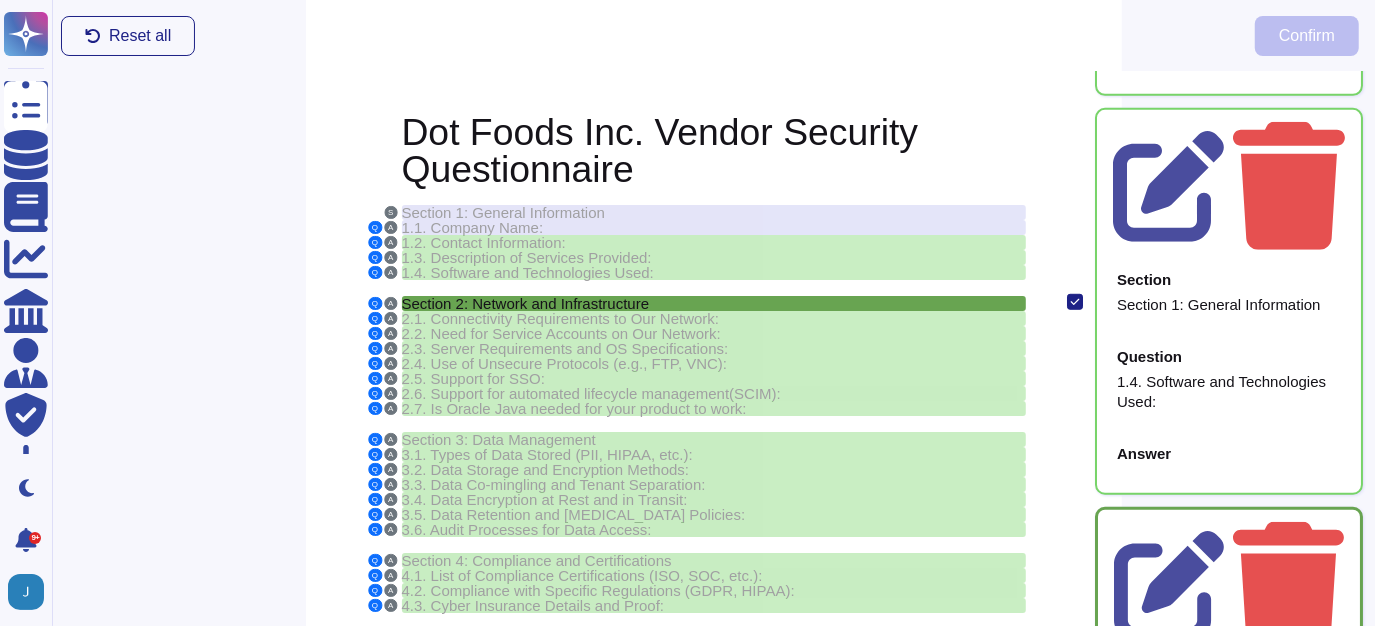 scroll, scrollTop: 863, scrollLeft: 0, axis: vertical 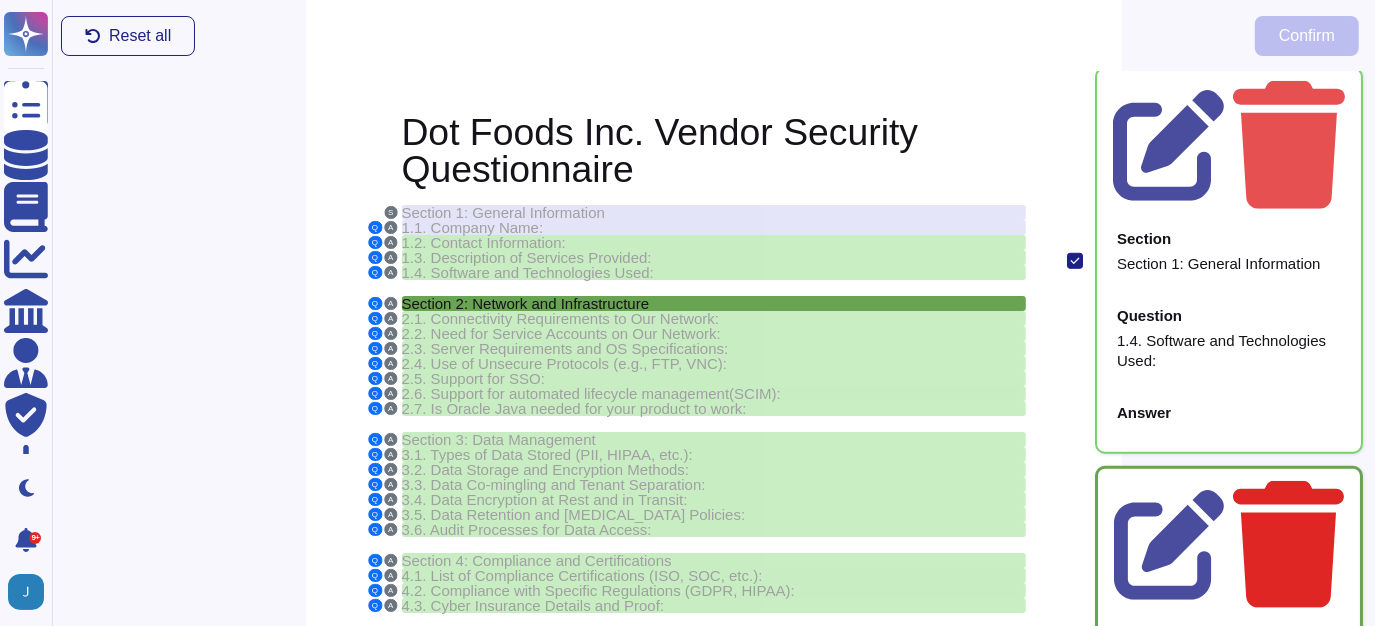 click 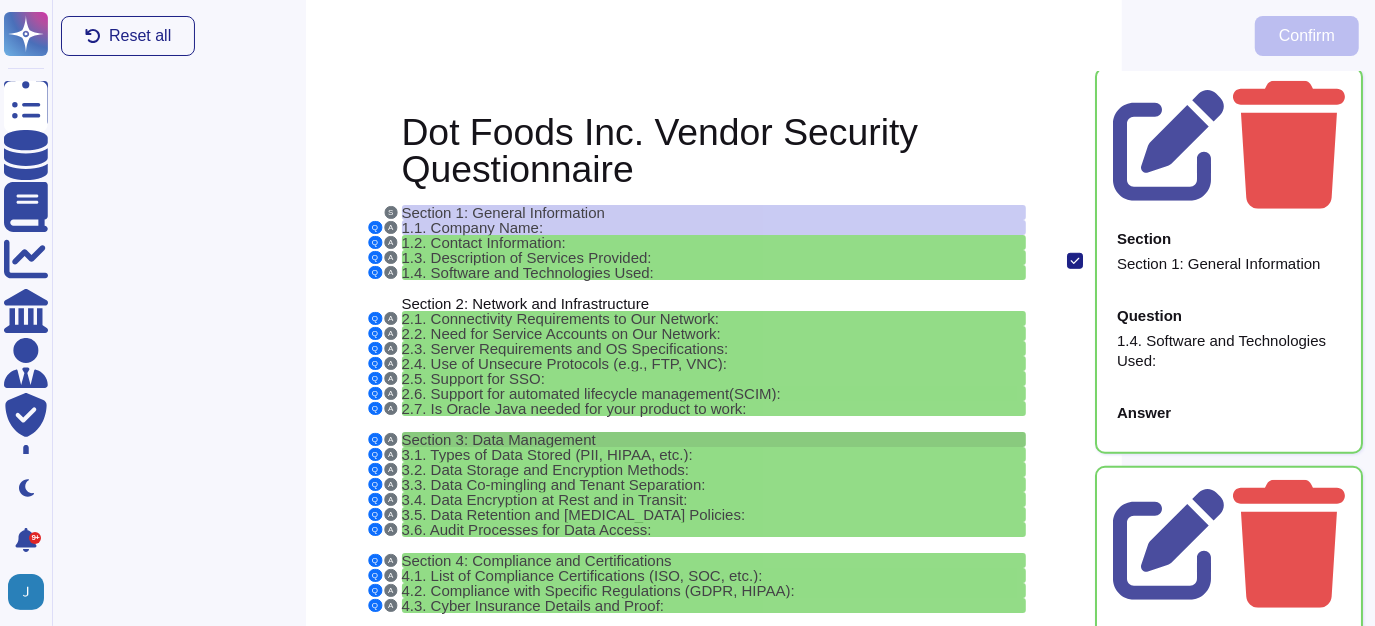 click on "Section 3: Data Management" at bounding box center [714, 439] 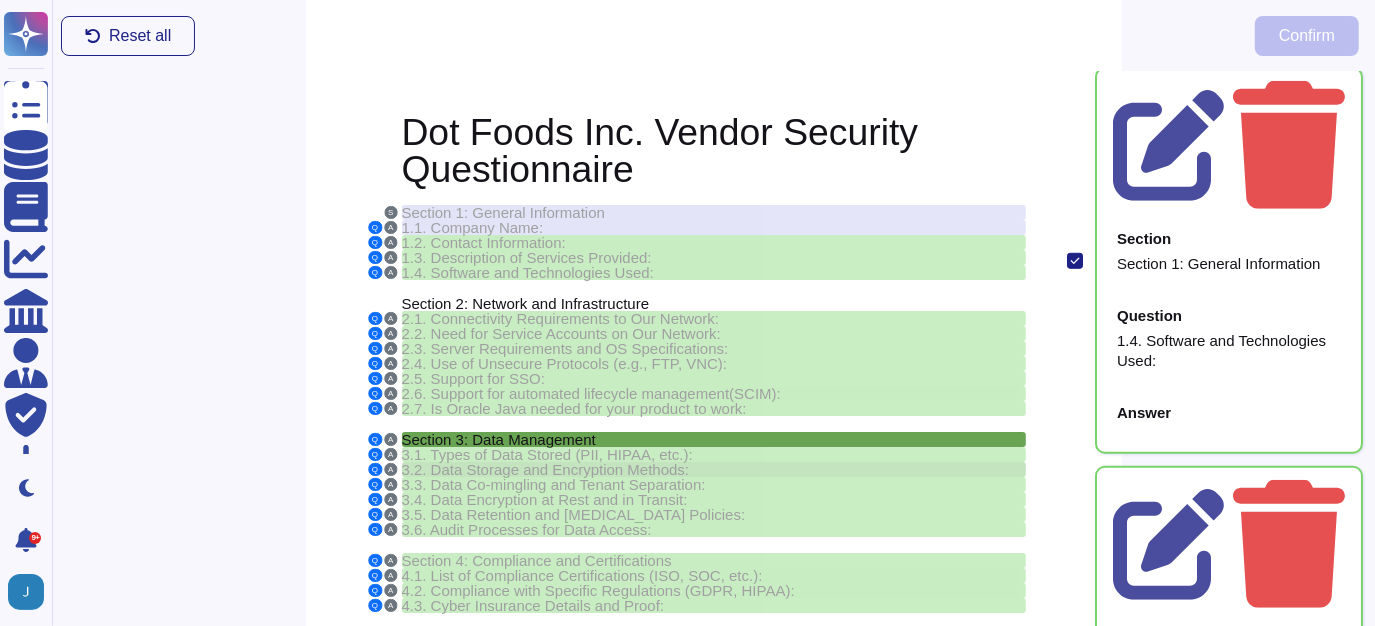 scroll, scrollTop: 53, scrollLeft: 0, axis: vertical 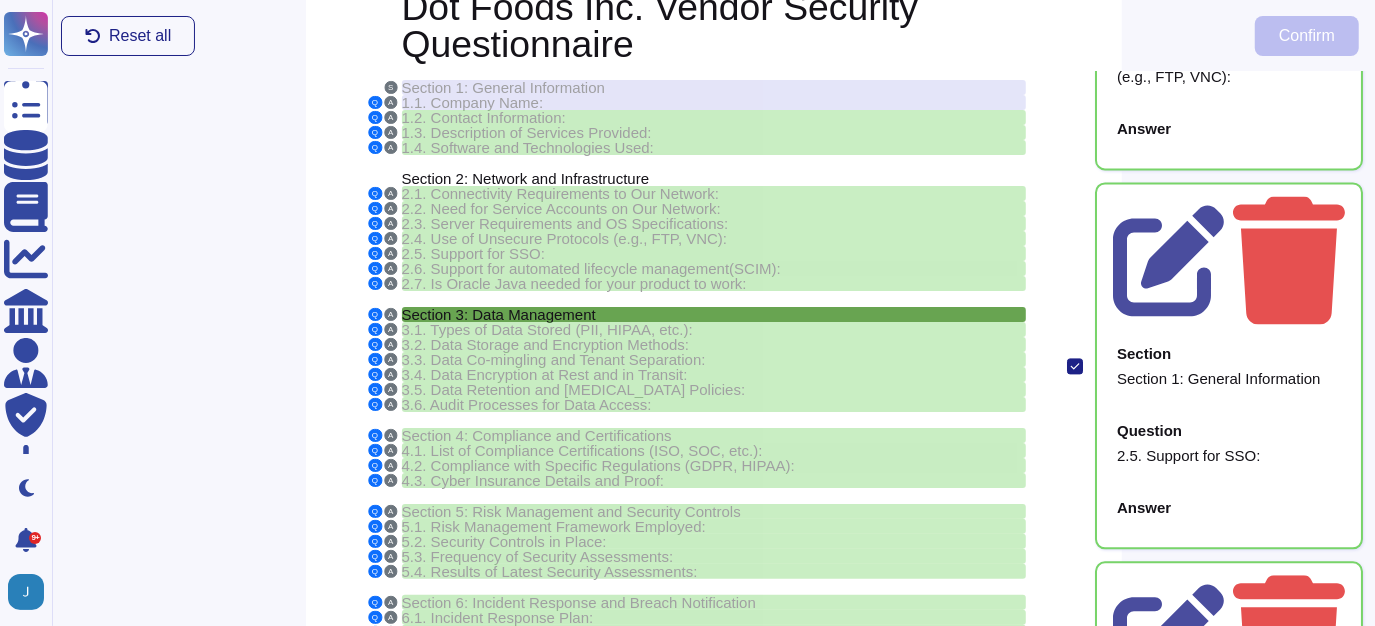 click 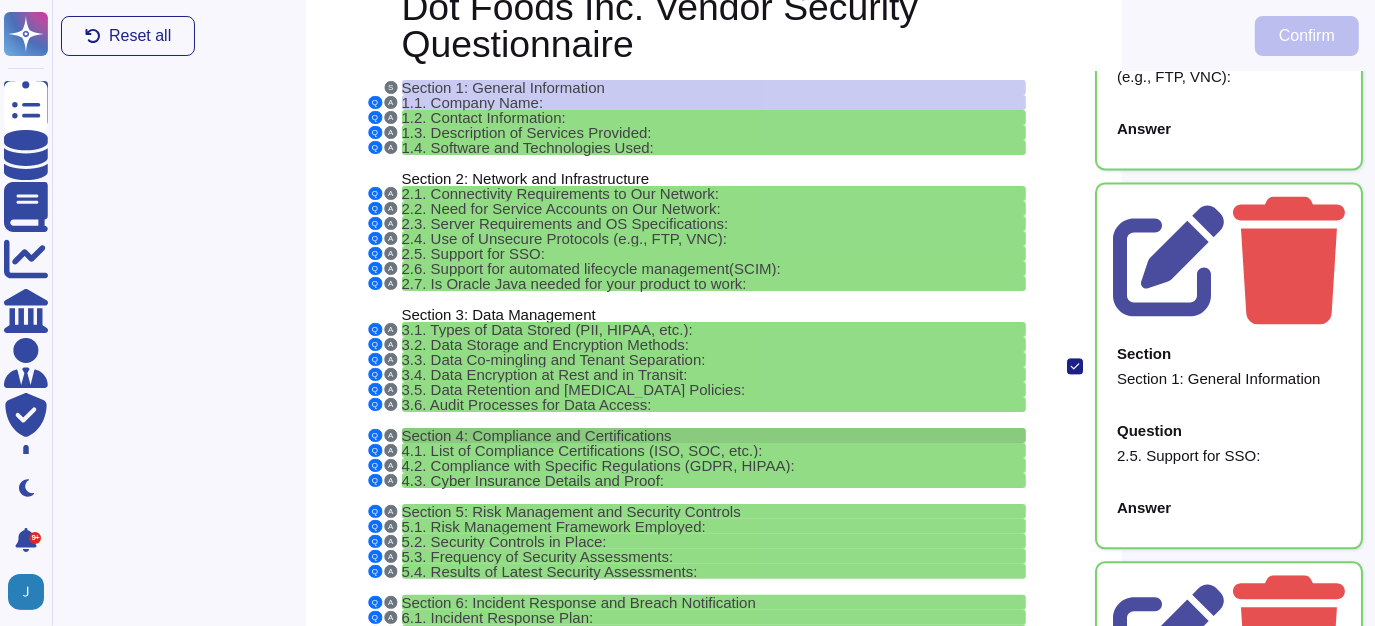 click on "Section 4: Compliance and Certifications" at bounding box center [537, 435] 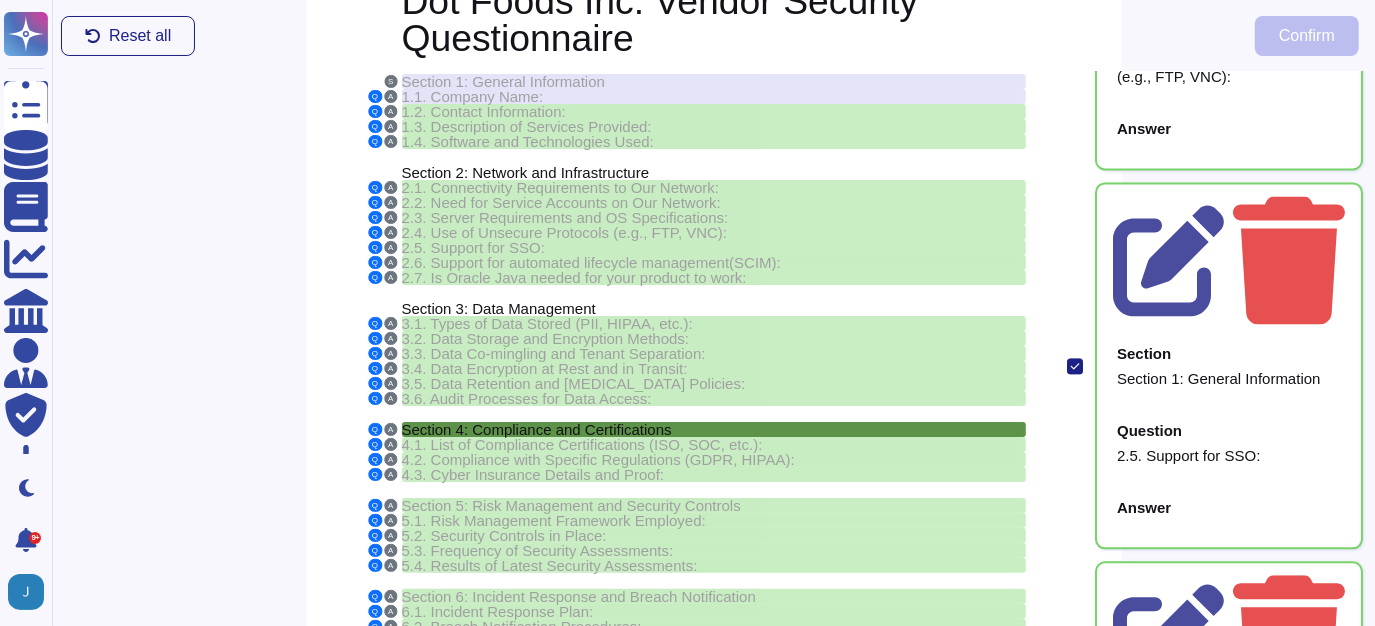 scroll, scrollTop: 195, scrollLeft: 0, axis: vertical 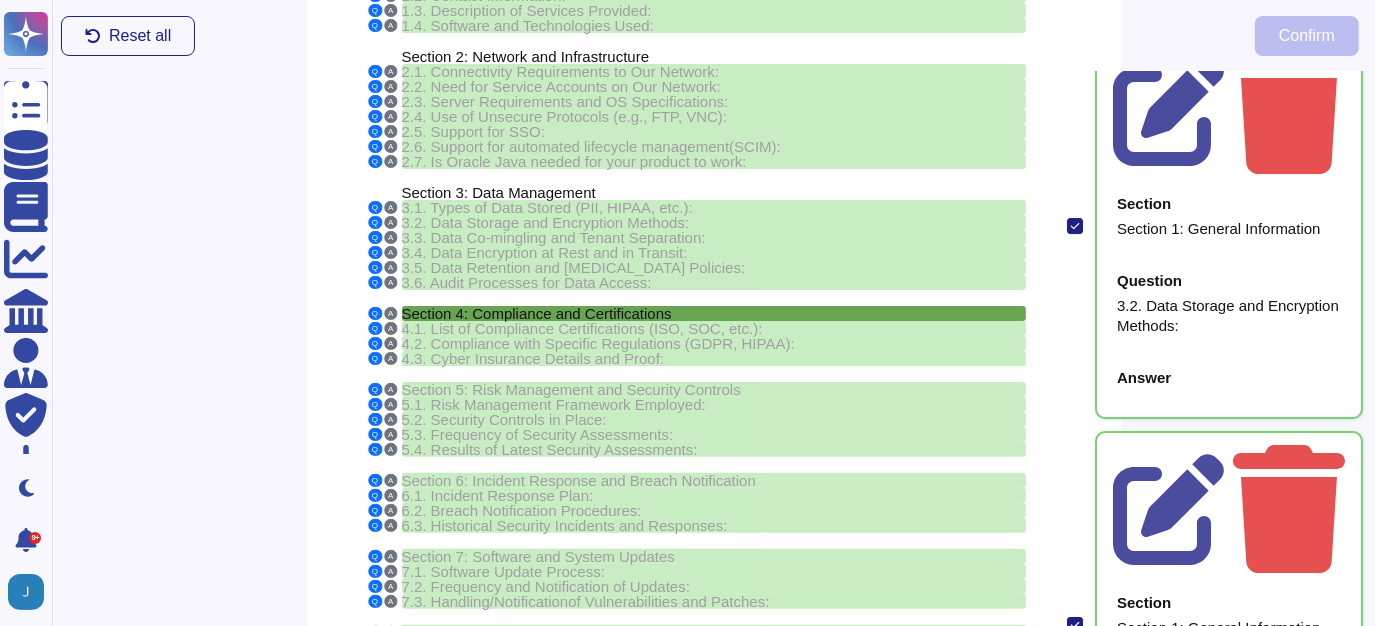 click 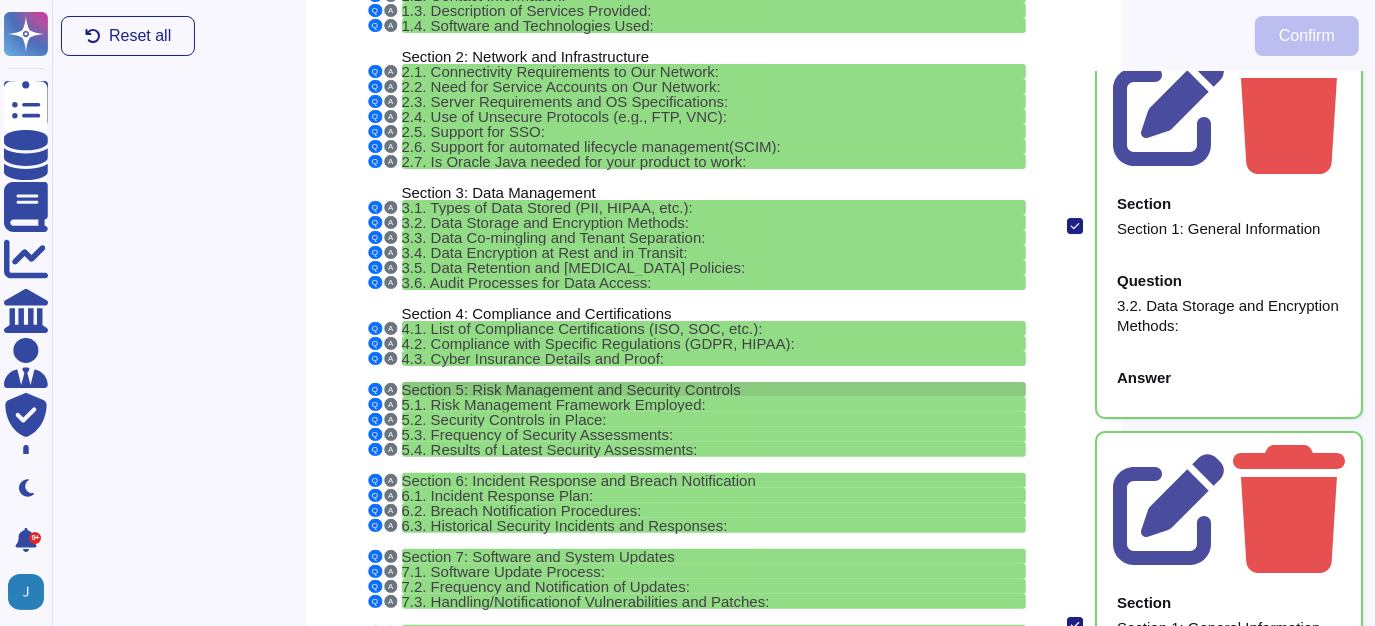 click on "Section 5: Risk Management and Security Controls" at bounding box center [571, 389] 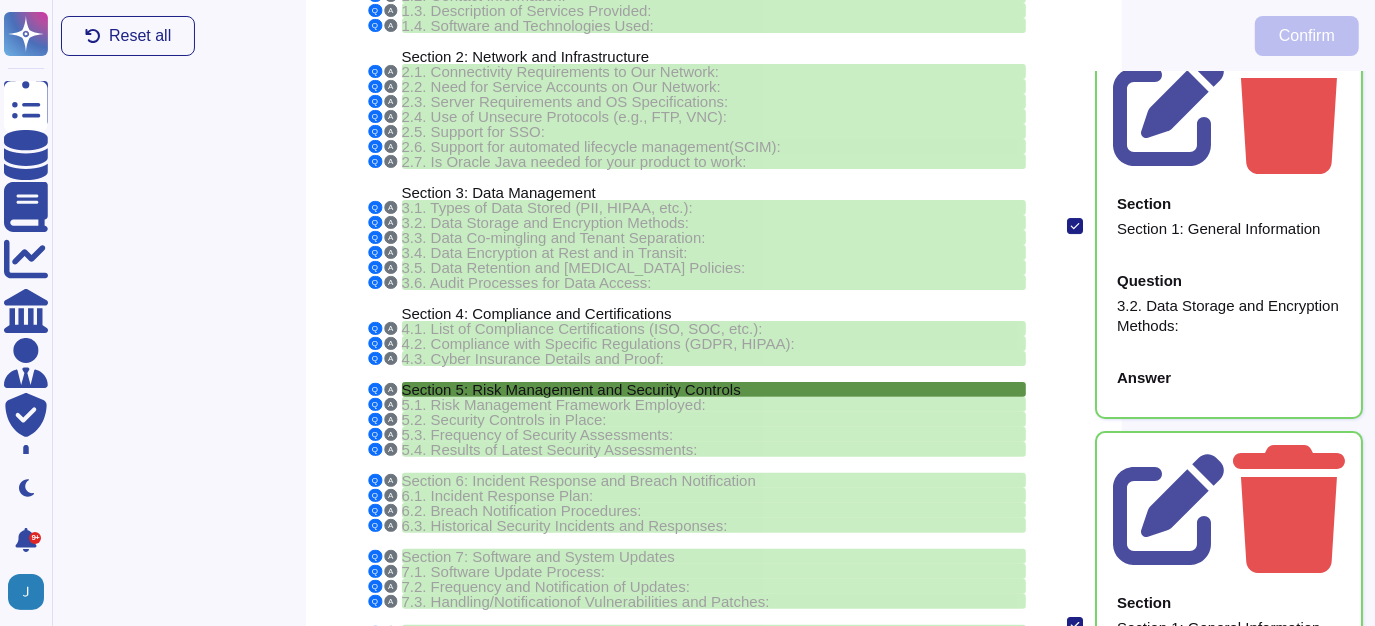 scroll, scrollTop: 307, scrollLeft: 0, axis: vertical 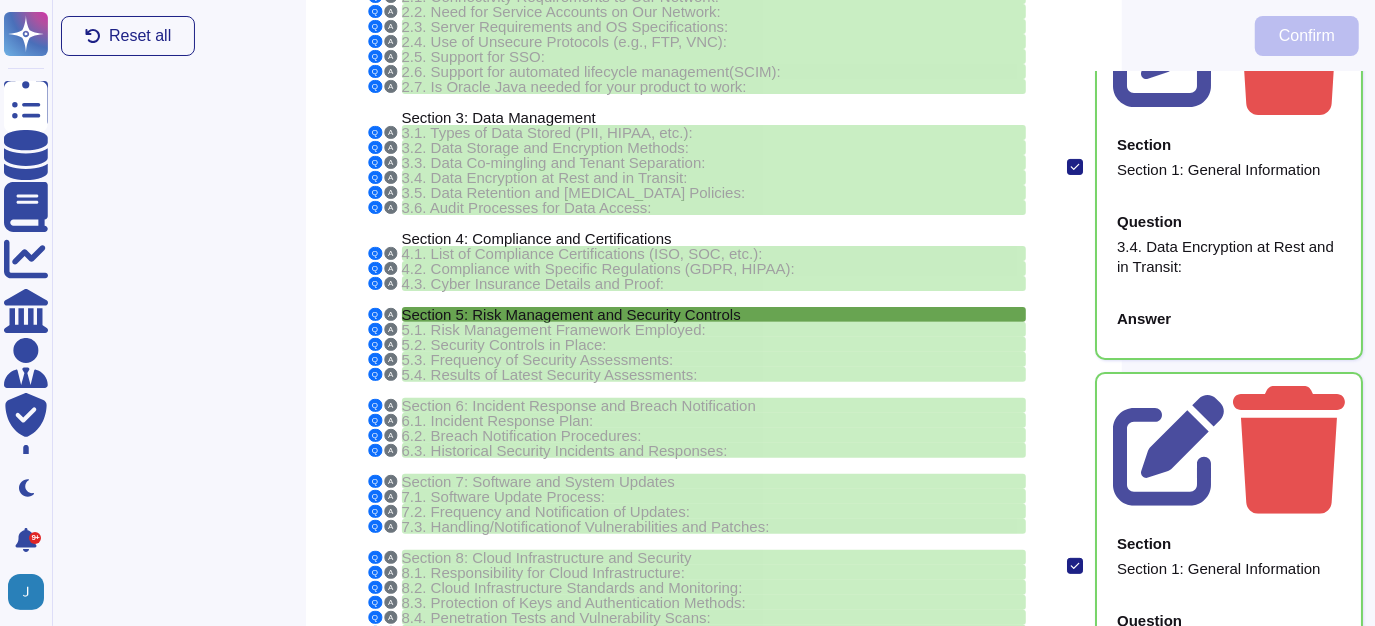 click 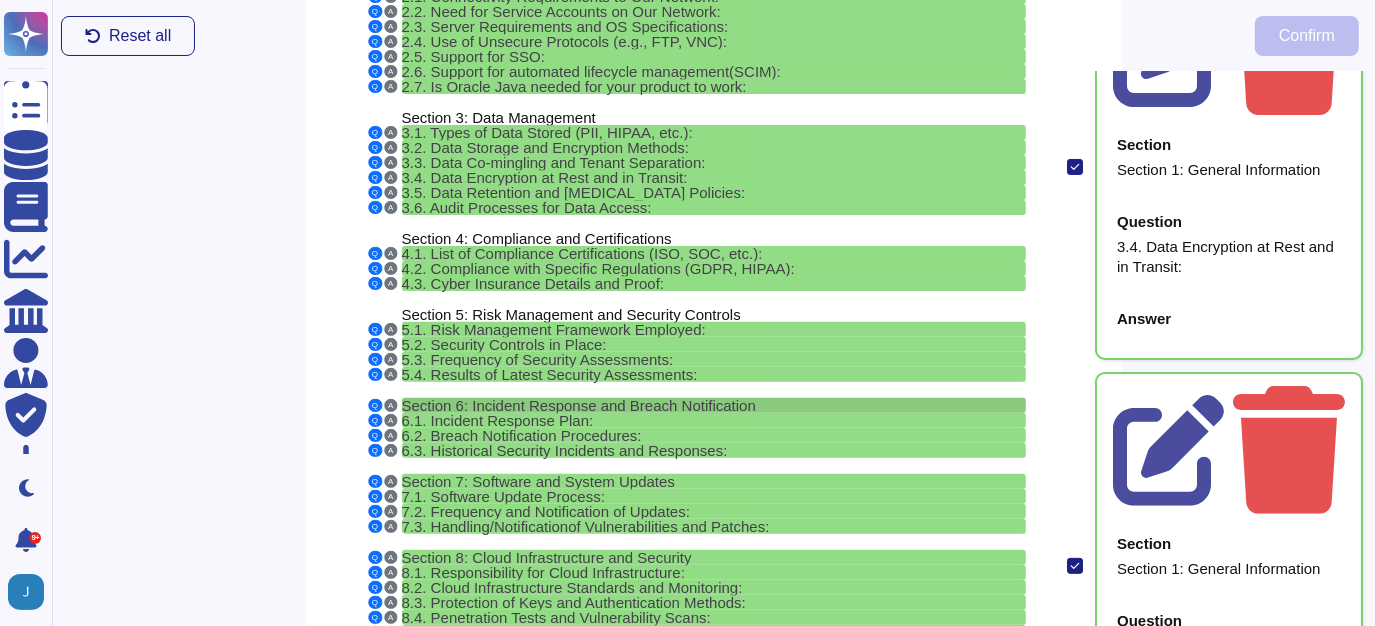 click on "Section 6: Incident Response and Breach Notification" at bounding box center (579, 405) 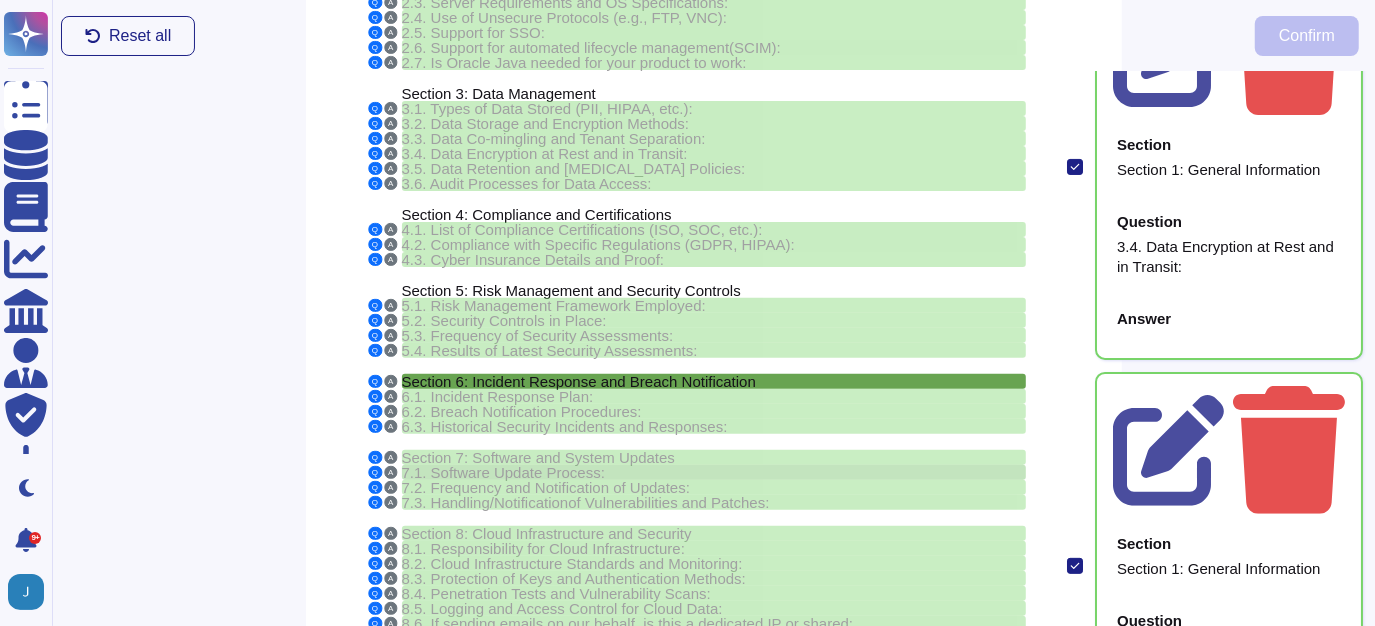 scroll, scrollTop: 387, scrollLeft: 0, axis: vertical 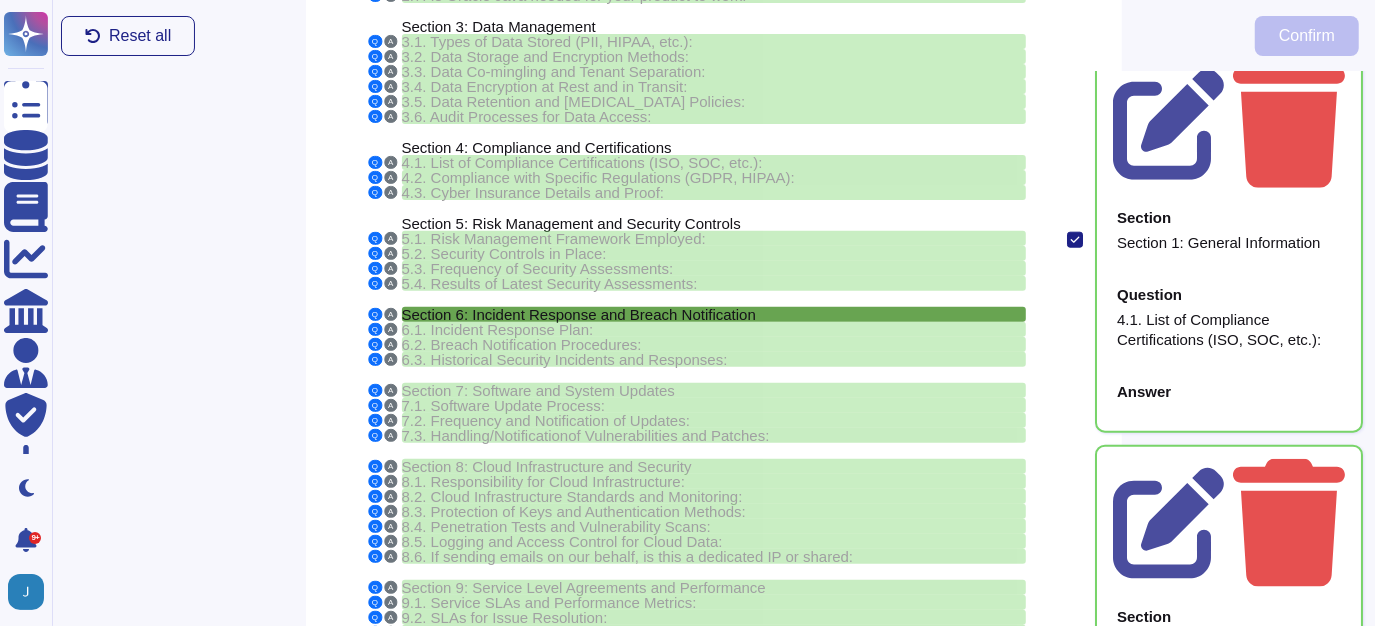 click on "Section 1: General Information" at bounding box center (1229, 3016) 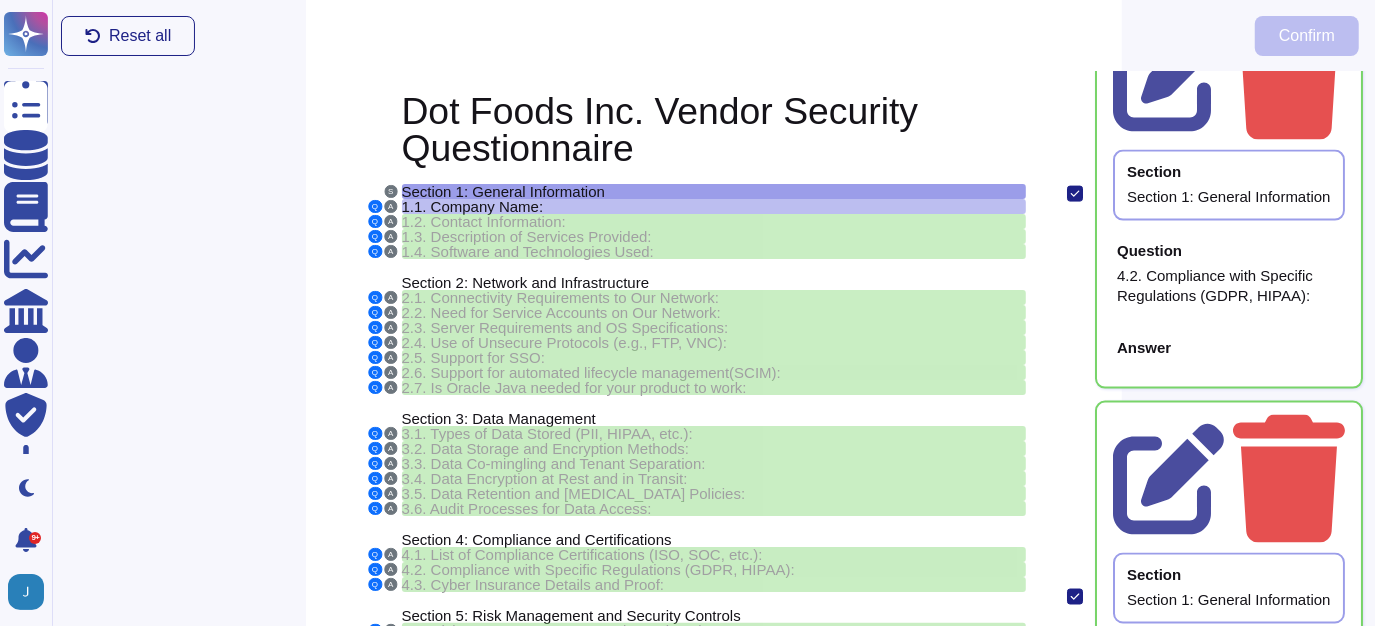 scroll, scrollTop: 0, scrollLeft: 0, axis: both 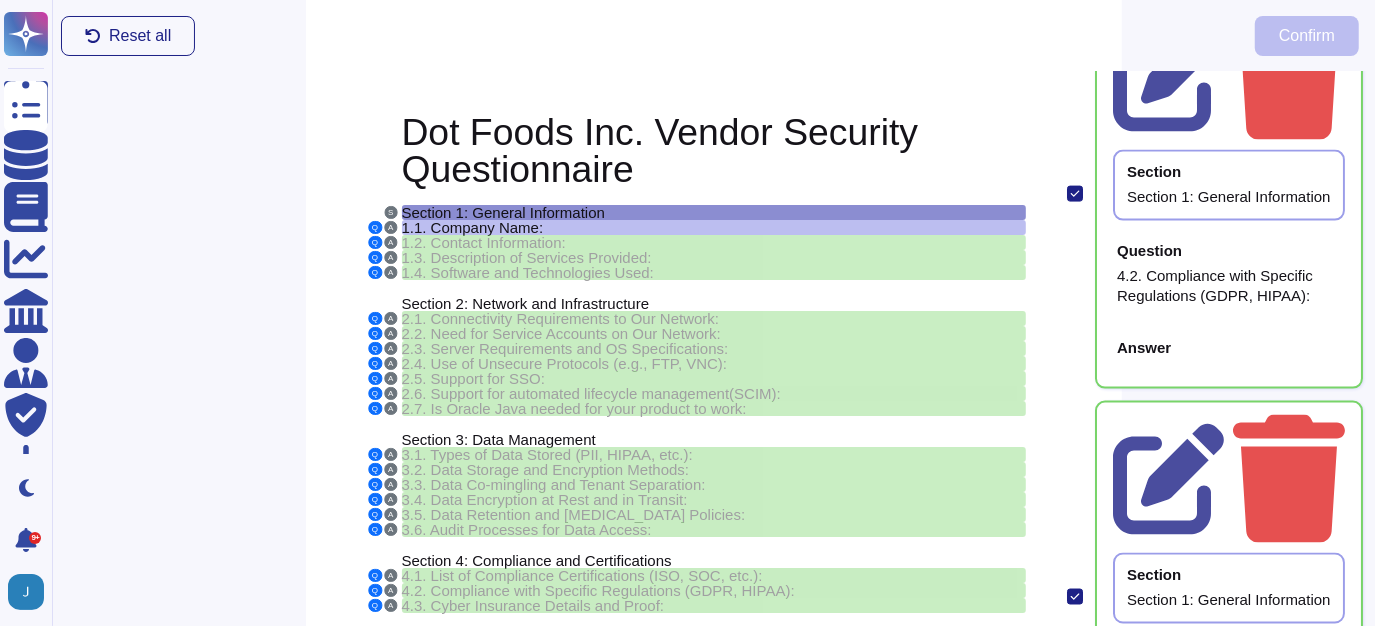 click on "Section 1: General Information" at bounding box center (503, 212) 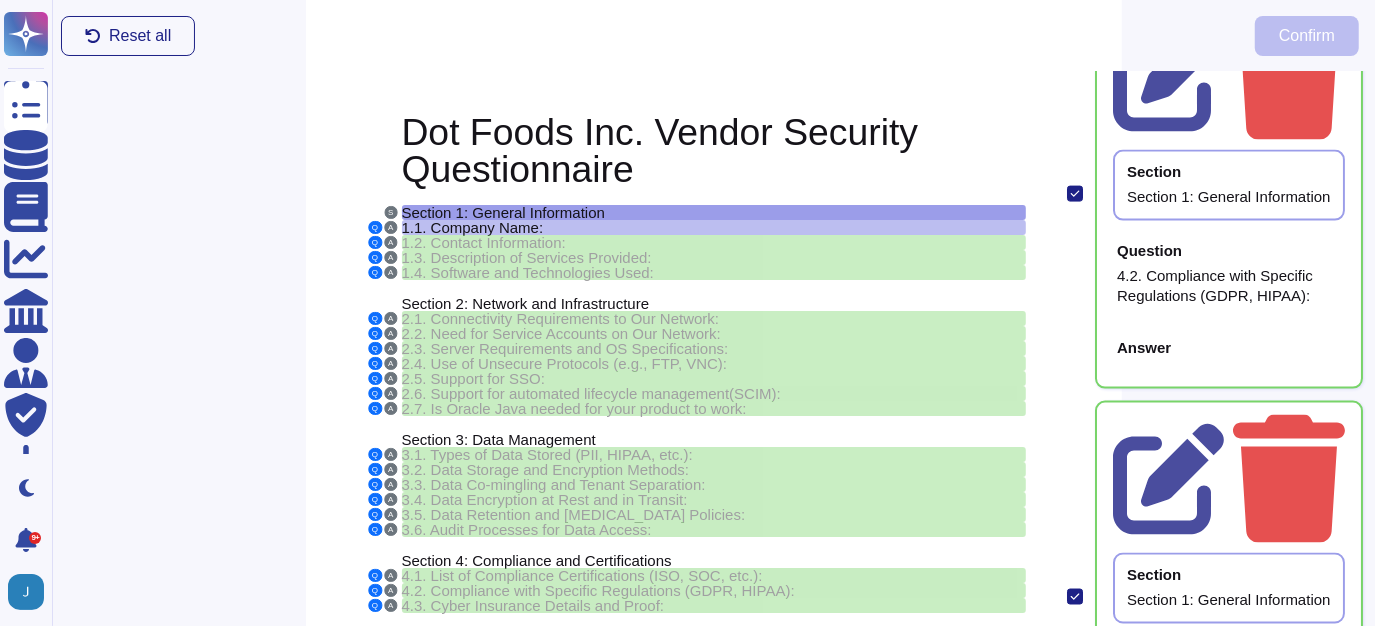 click on "Dot Foods Inc. Vendor Security Questionnaire S Section 1: General Information Q A 1.1. Company Name: Q A 1.2. Contact Information: Q A 1.3. Description of Services Provided: Q A 1.4. Software and Technologies Used: Section 2: Network and Infrastructure Q A 2.1. Connectivity Requirements to Our Network: Q A 2.2. Need for Service Accounts on Our Network: Q A 2.3. Server Requirements and OS Specifications: Q A 2.4. Use of Unsecure Protocols (e.g., FTP, VNC): Q A 2.5. Support for SSO: Q A 2.6 . Support for automated lifecy cle management  (SCIM ) : Q A 2. 7 . Is Oracle Java needed for your product to work: Section 3: Data Management Q A 3.1. Types of Data Stored (PII, HIPAA, etc.): Q A 3.2. Data Storage and Encryption Methods: Q A 3.3. Data Co-mingling and Tenant Separation: Q A 3.4. Data Encryption at Rest and in Transit: Q A 3.5. Data Retention and [MEDICAL_DATA] Policies: Q A 3.6. Audit Processes for Data Access: Section 4: Compliance and Certifications Q A 4.1. List of Compliance Certifications (ISO, SOC, etc.): Q" at bounding box center [714, 641] 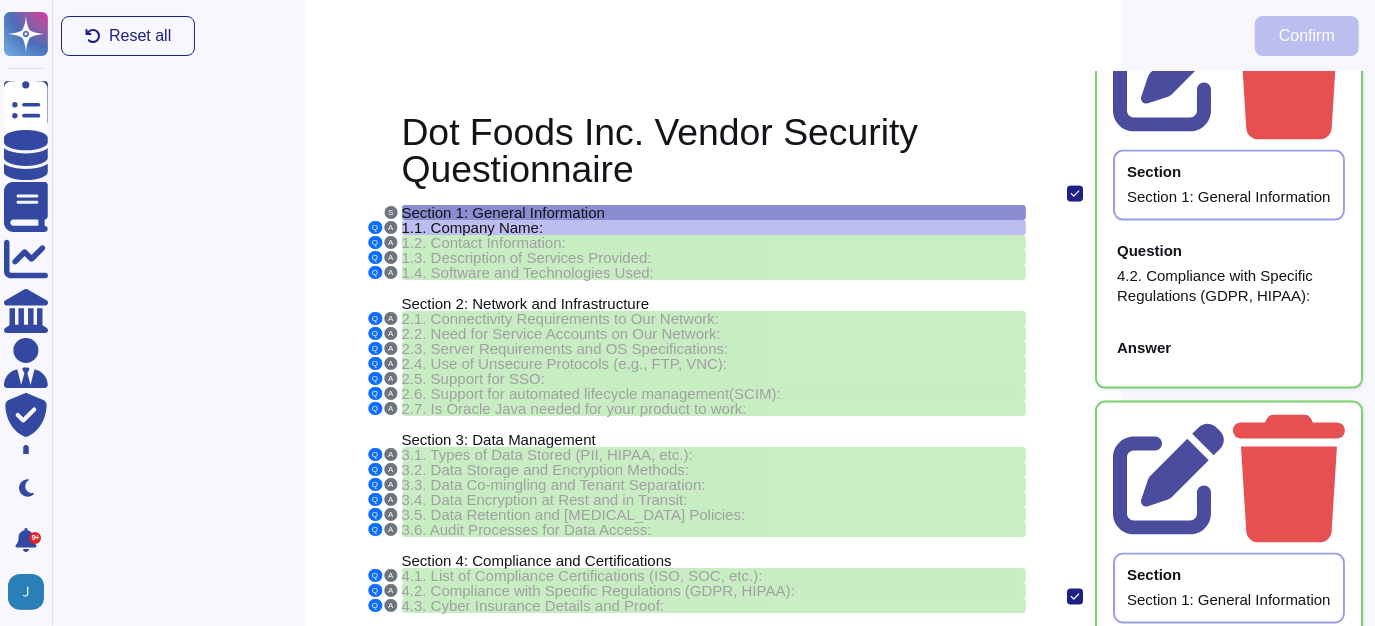 scroll, scrollTop: 6450, scrollLeft: 0, axis: vertical 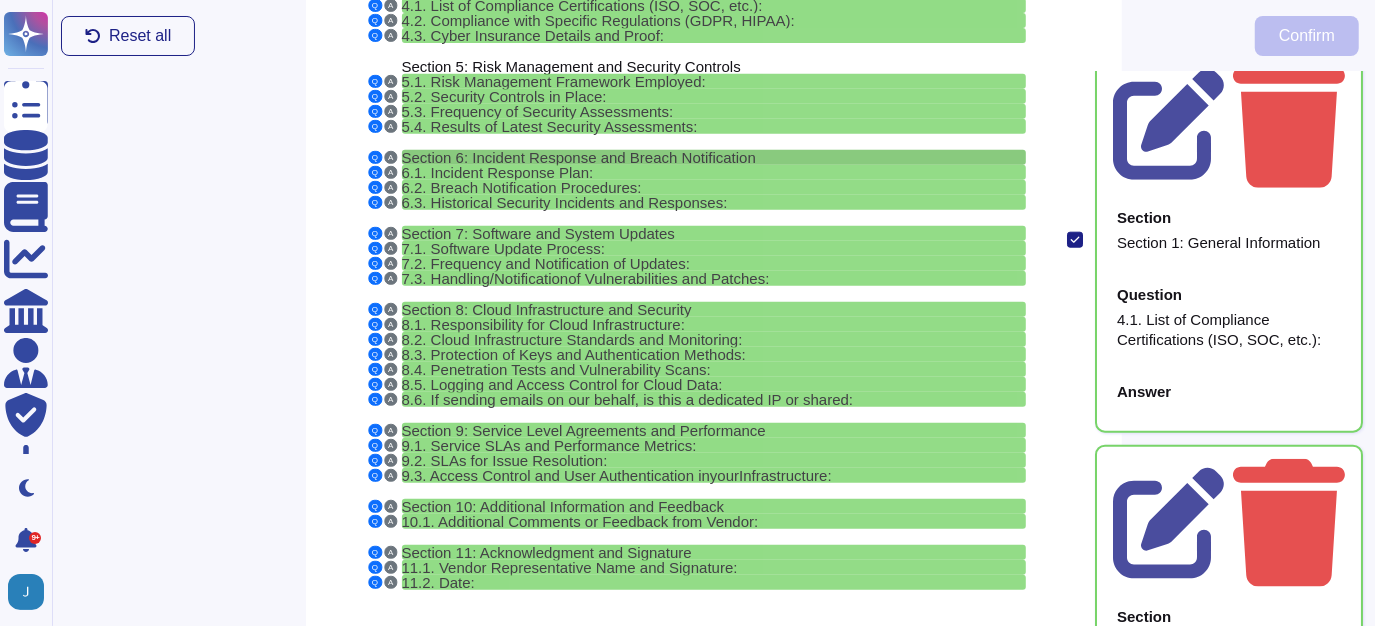 click on "Section 6: Incident Response and Breach Notification" at bounding box center (579, 157) 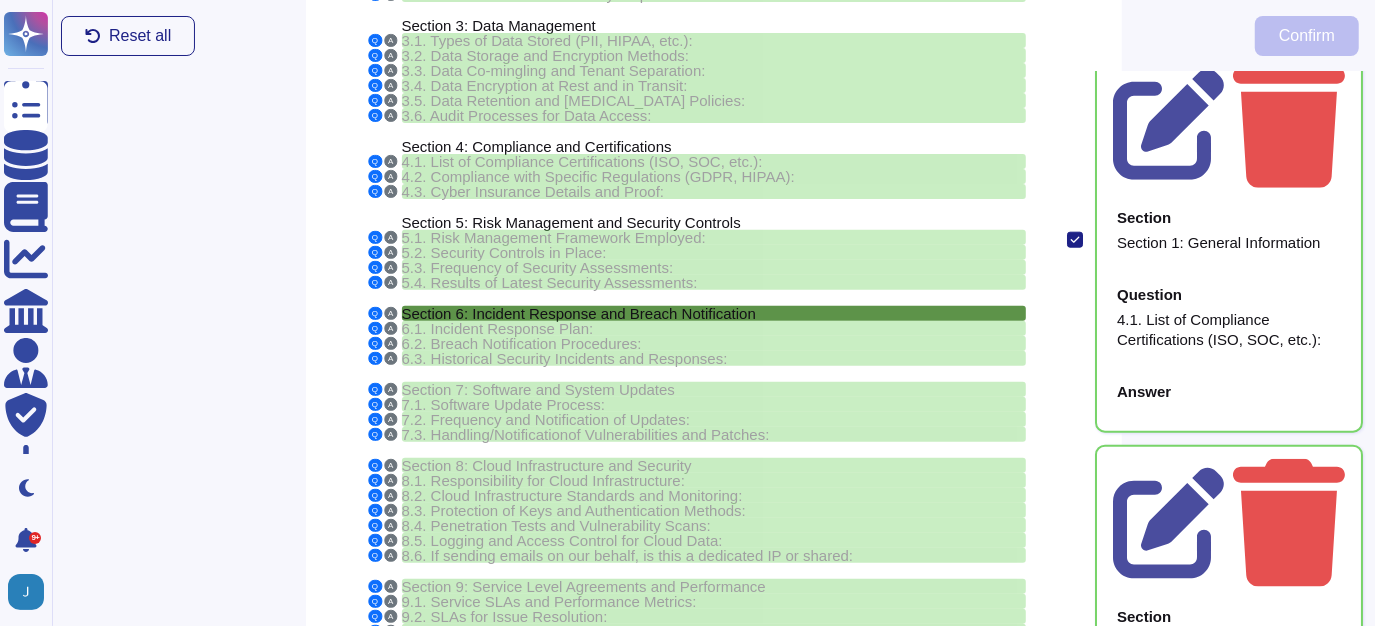 scroll, scrollTop: 413, scrollLeft: 0, axis: vertical 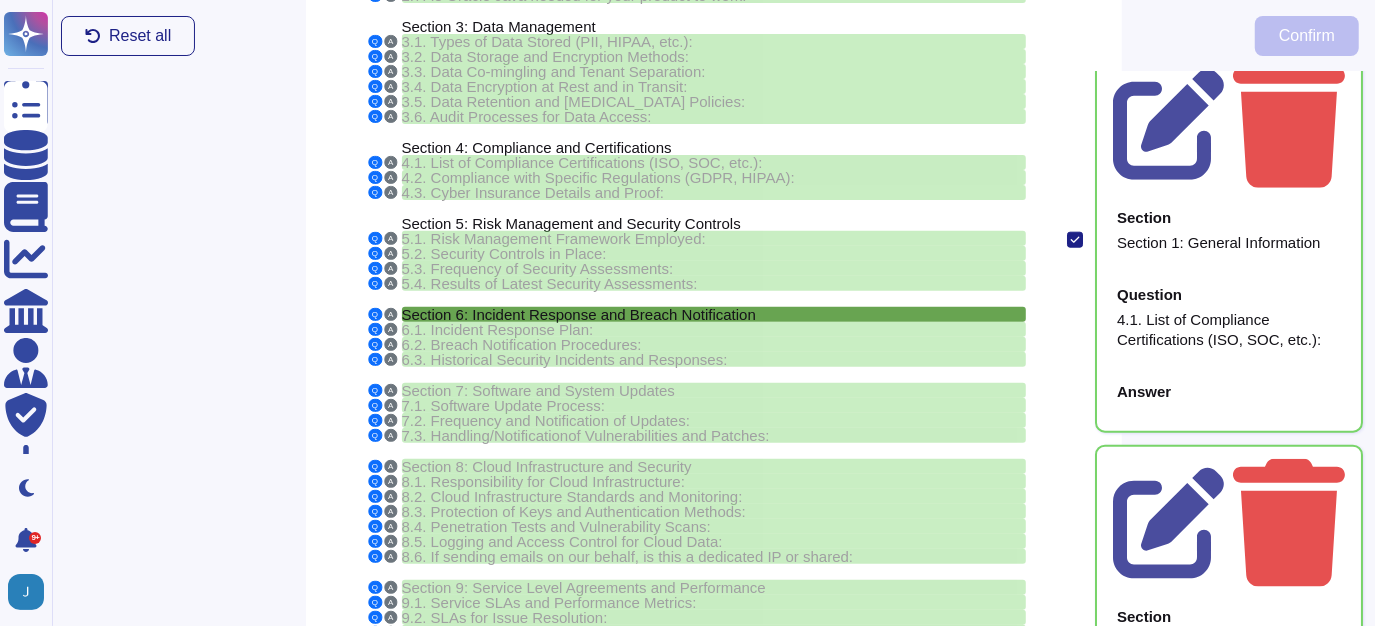click 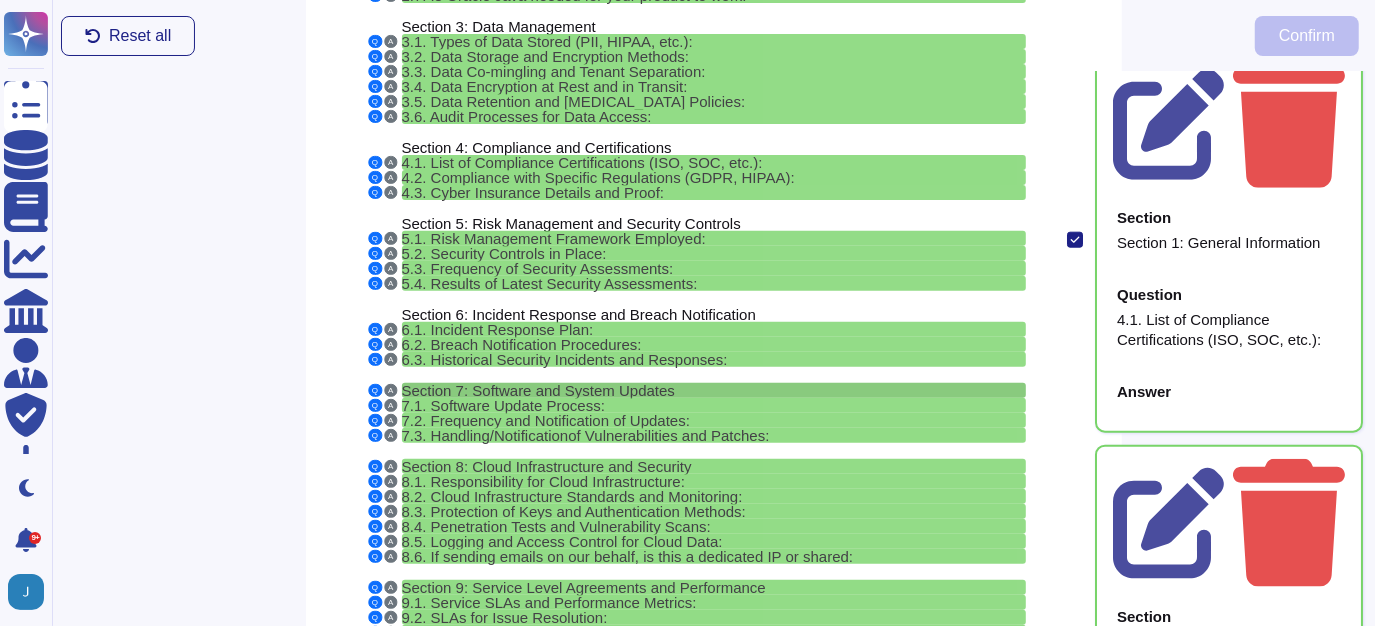 click on "Section 7: Software and System Updates" at bounding box center (538, 390) 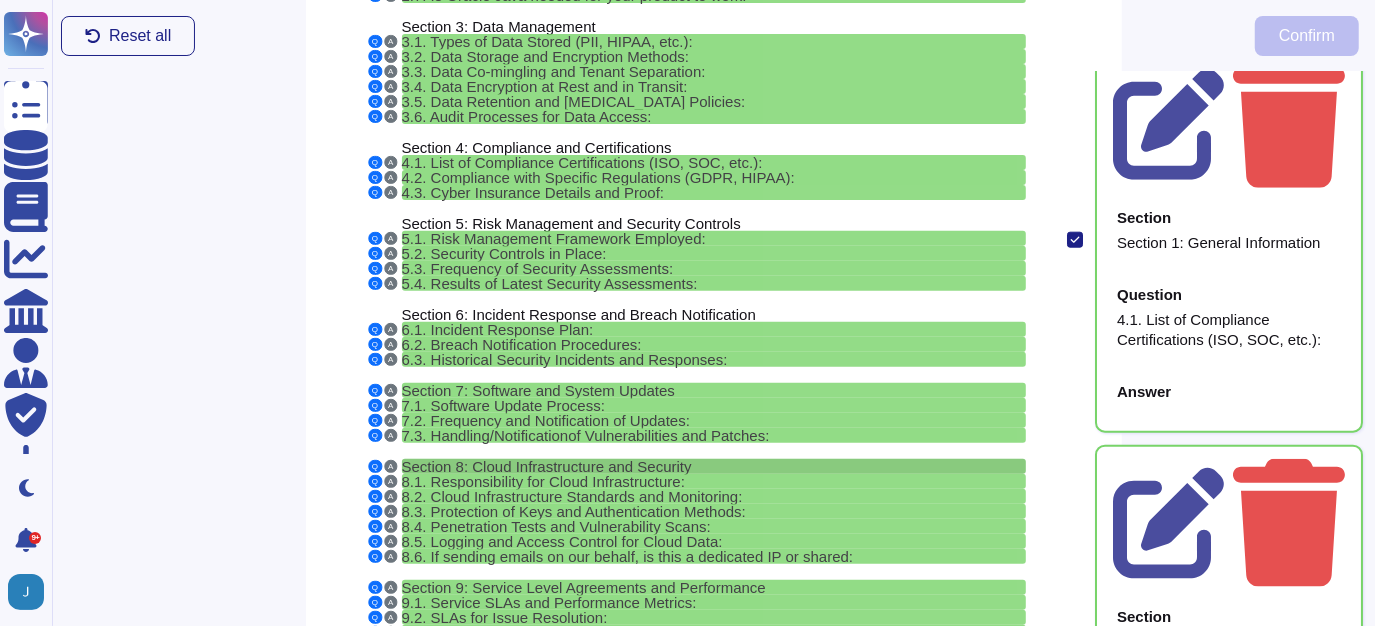 scroll, scrollTop: 474, scrollLeft: 0, axis: vertical 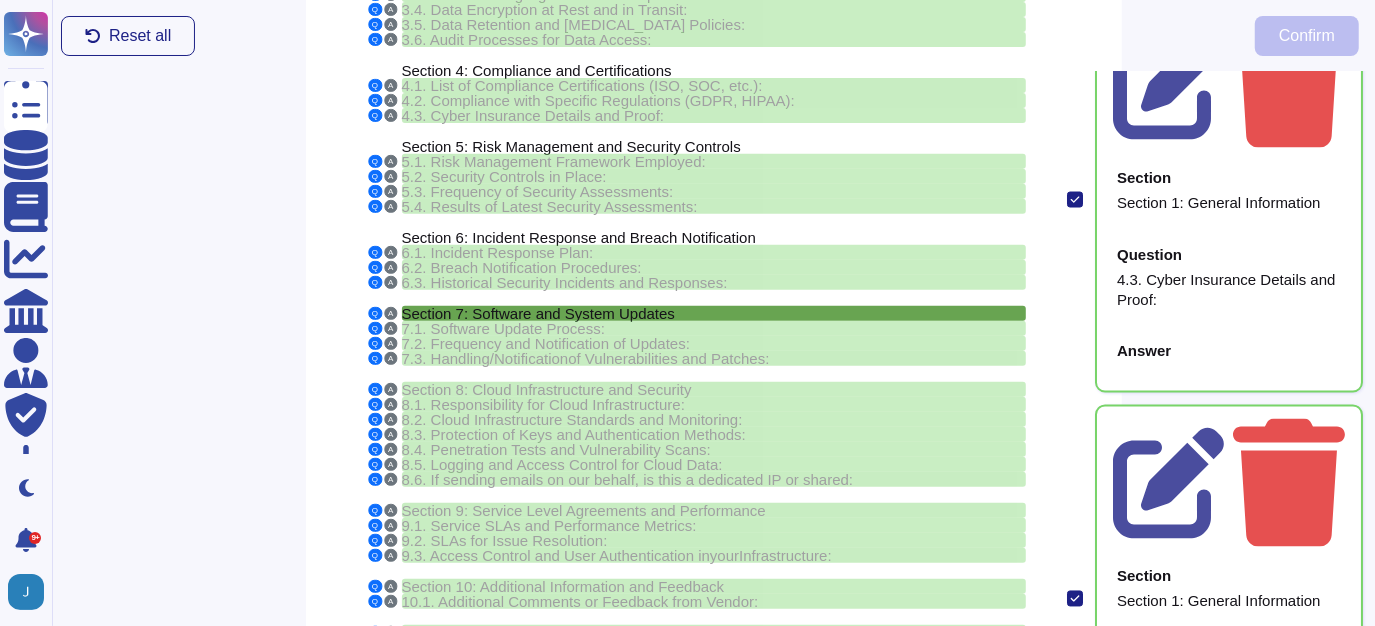 click 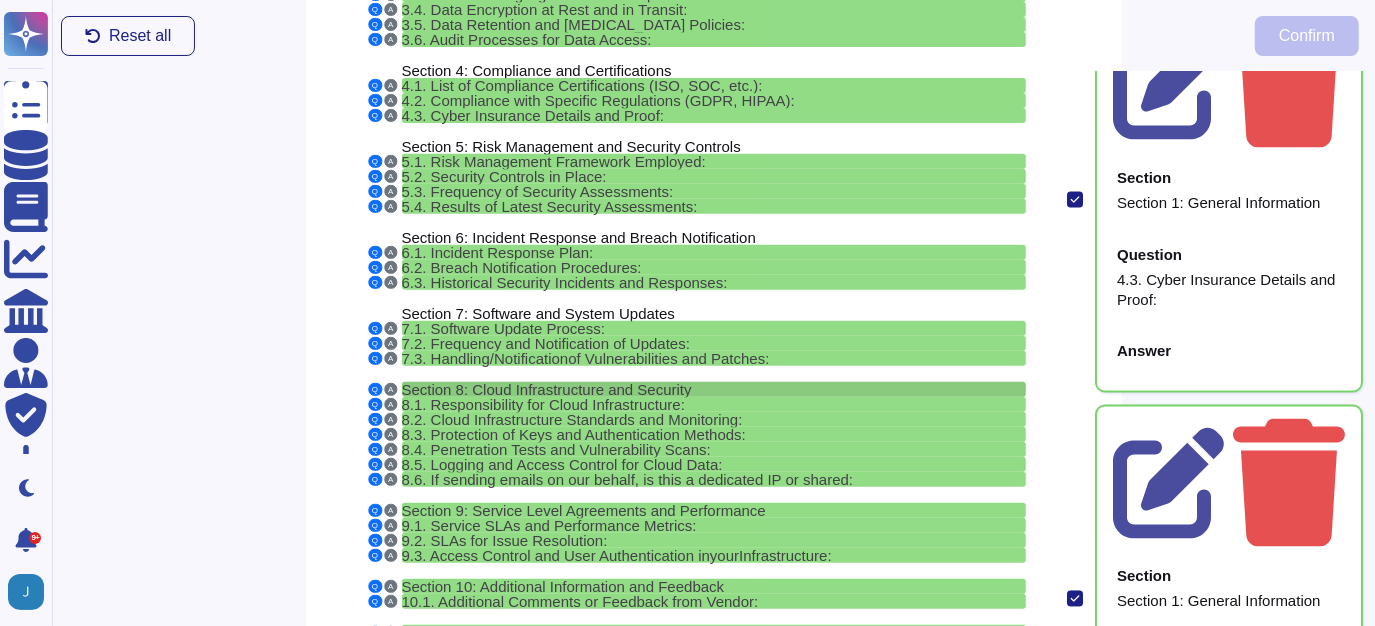 click on "Section 8: Cloud Infrastructure and Security" at bounding box center [547, 389] 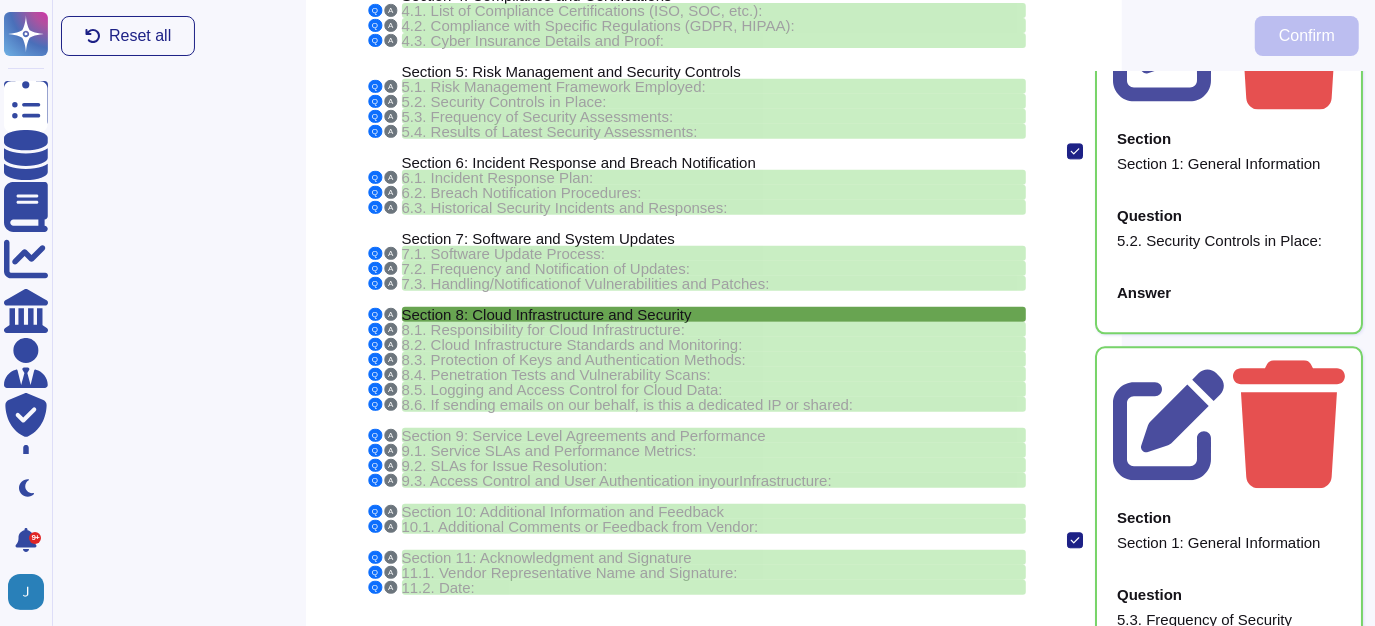 click 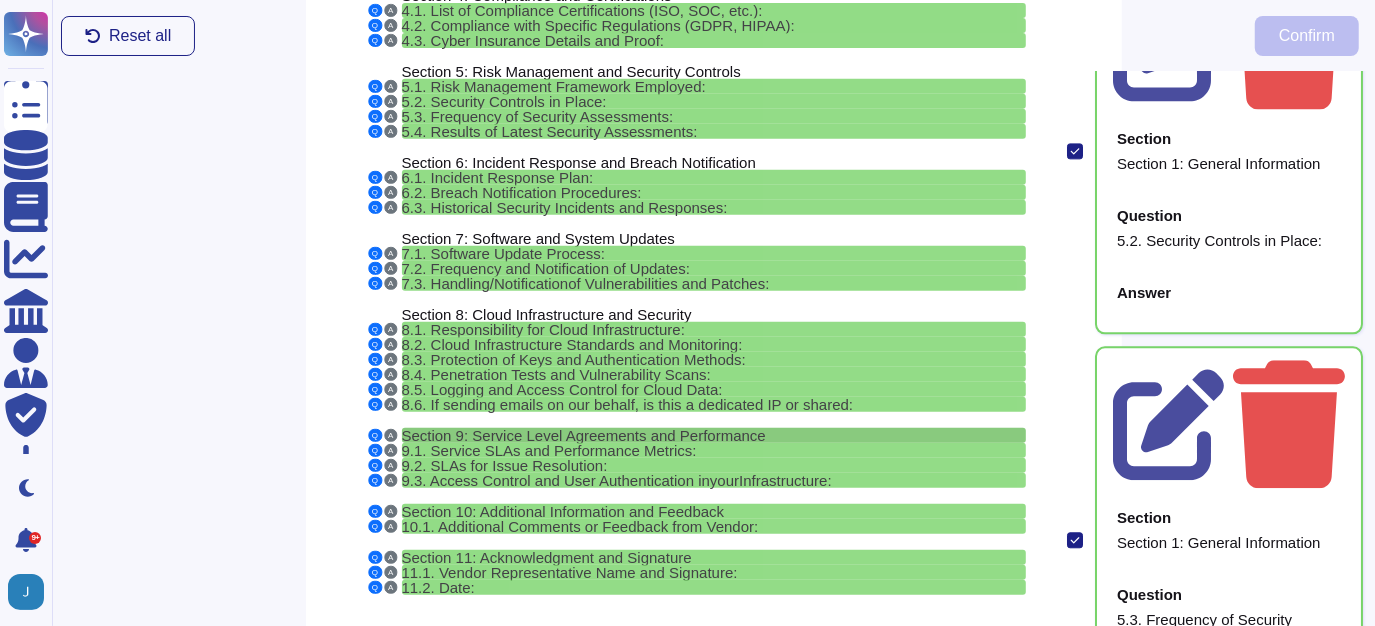 click on "Section 9: Service Level Agreements and Performance" at bounding box center [584, 435] 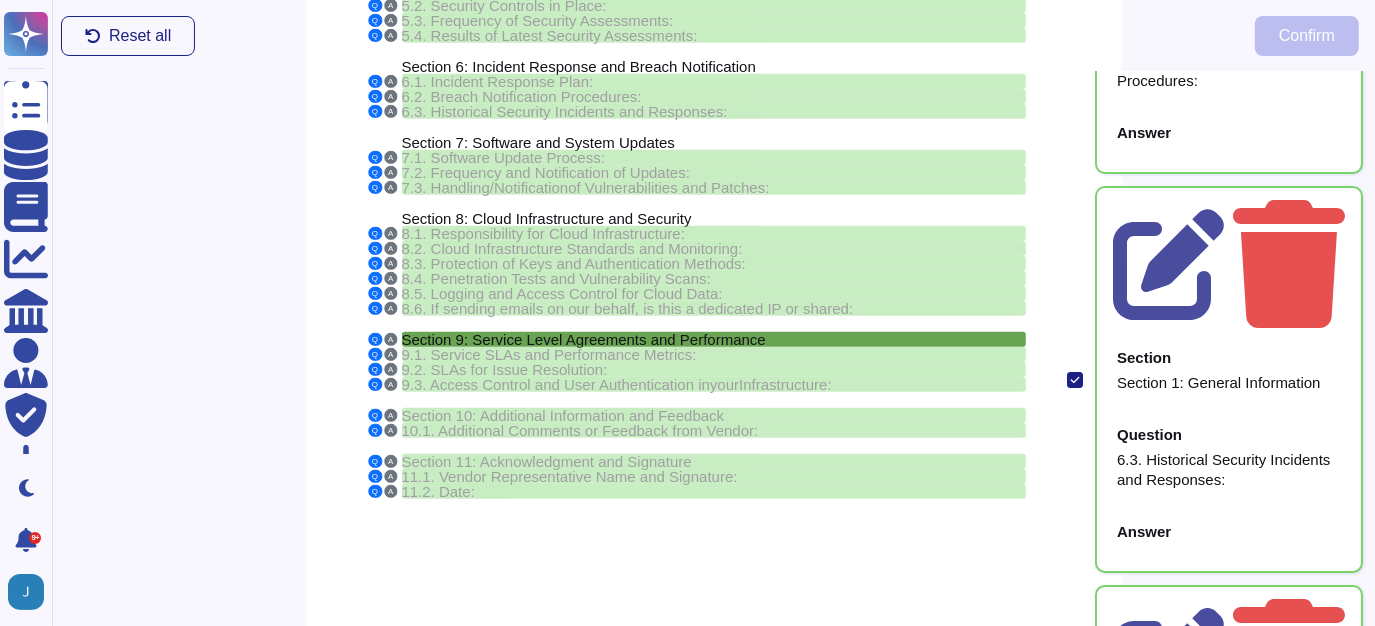 click 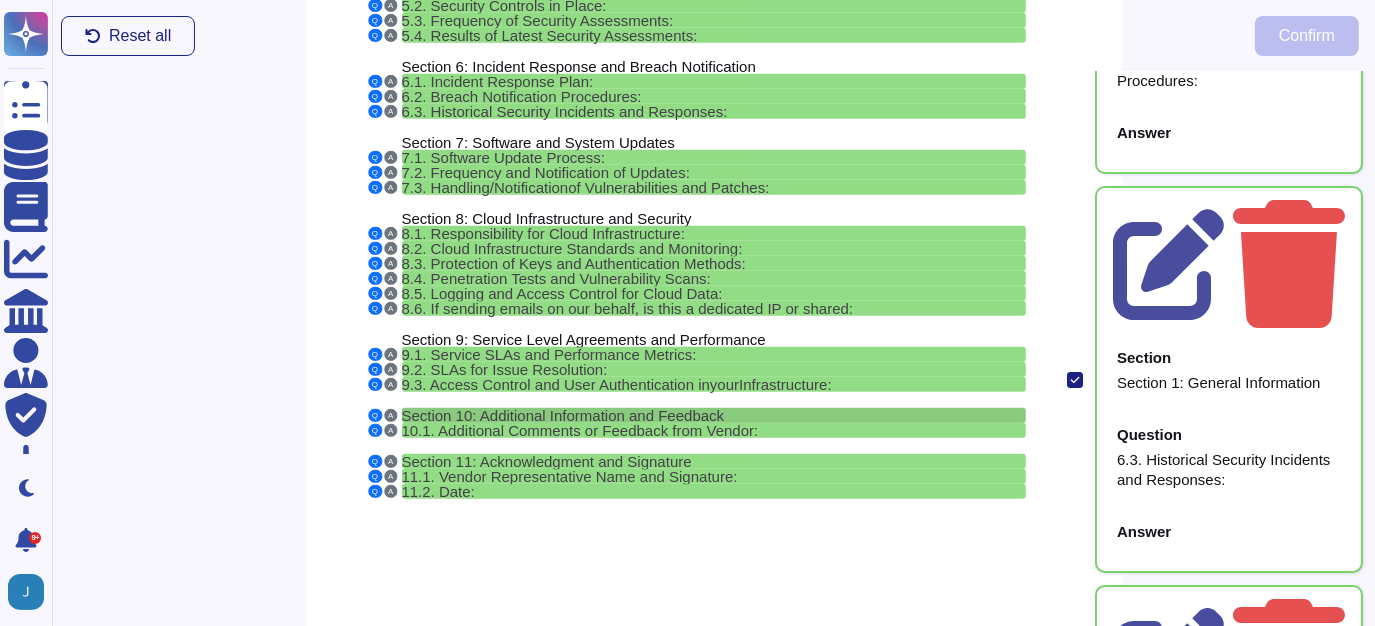 click on "Section 10: Additional Information and Feedback" at bounding box center [563, 415] 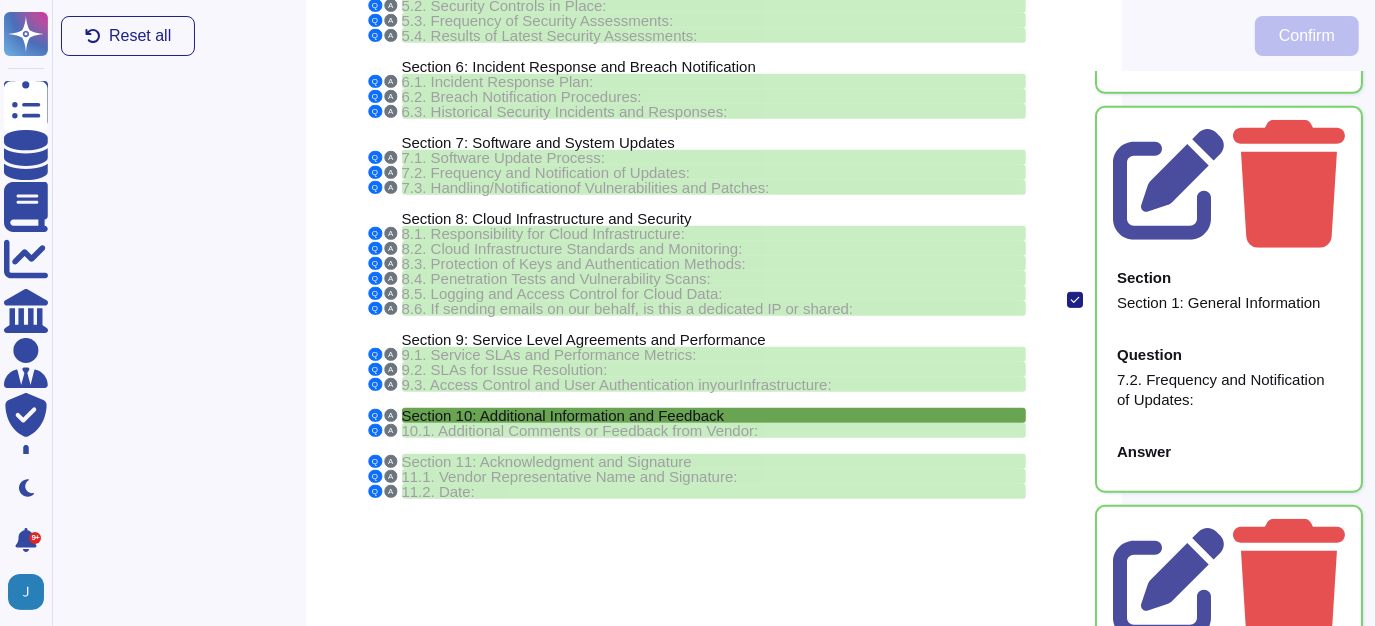 click 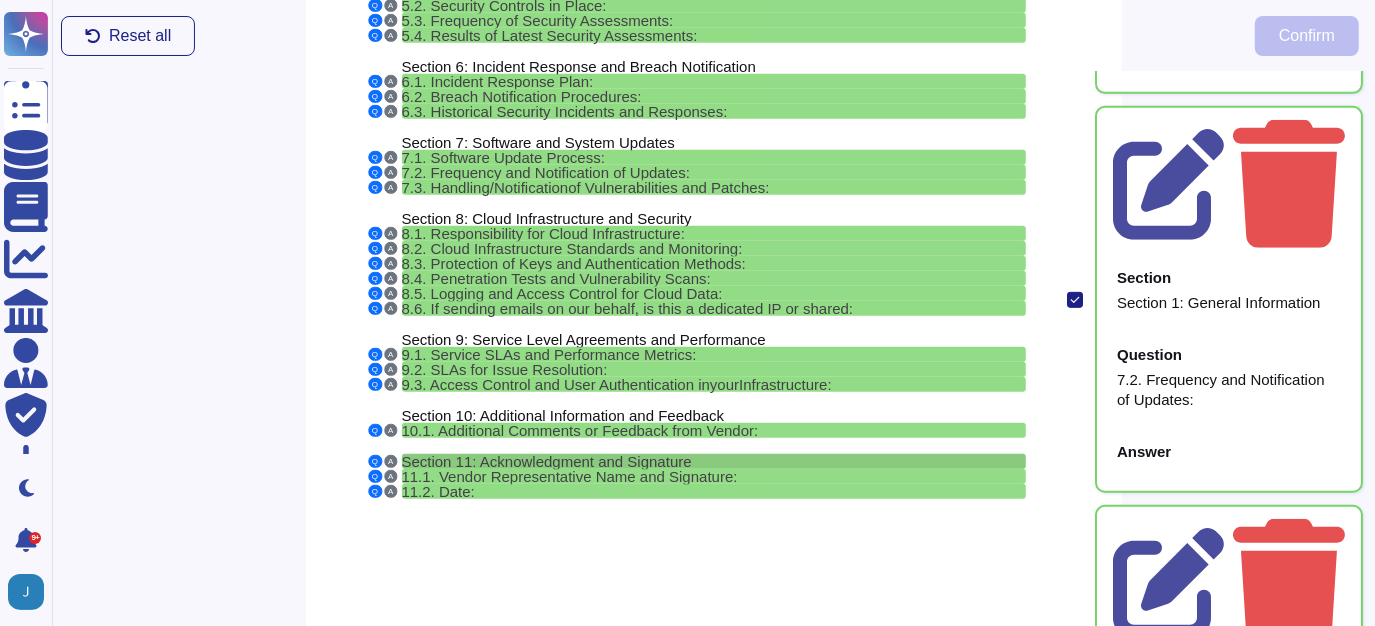 click on "Section 11: Acknowledgment and Signature" at bounding box center [547, 461] 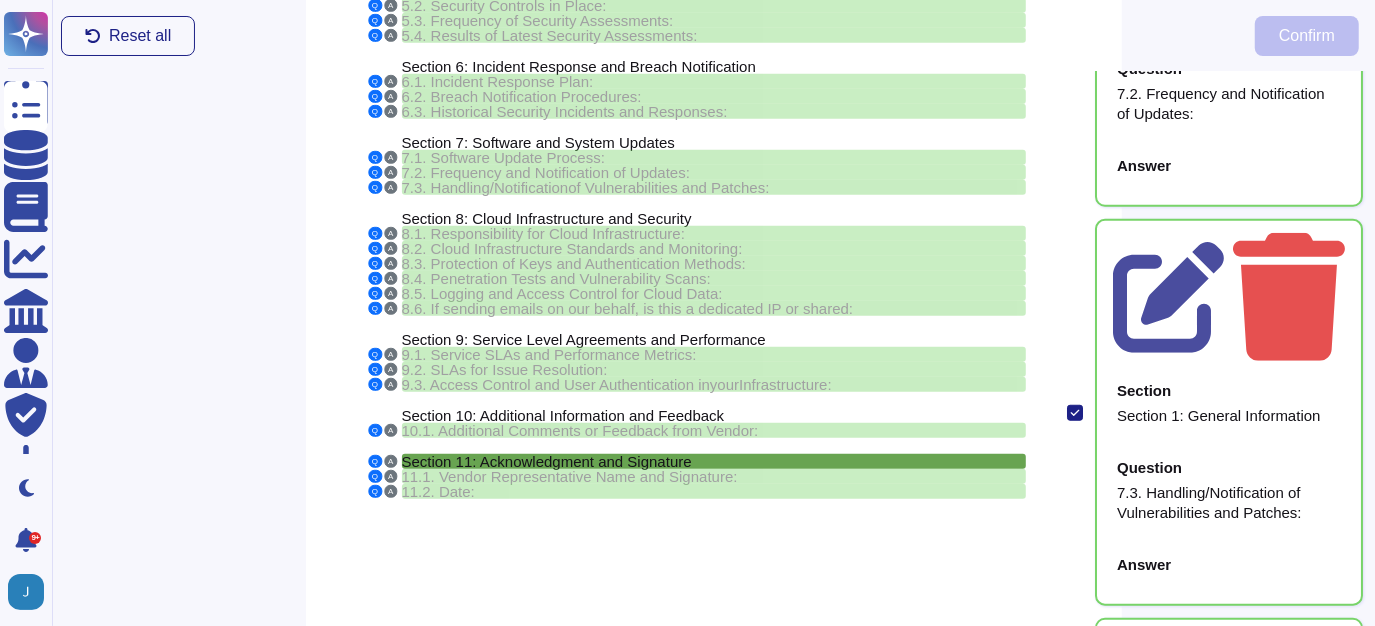 click 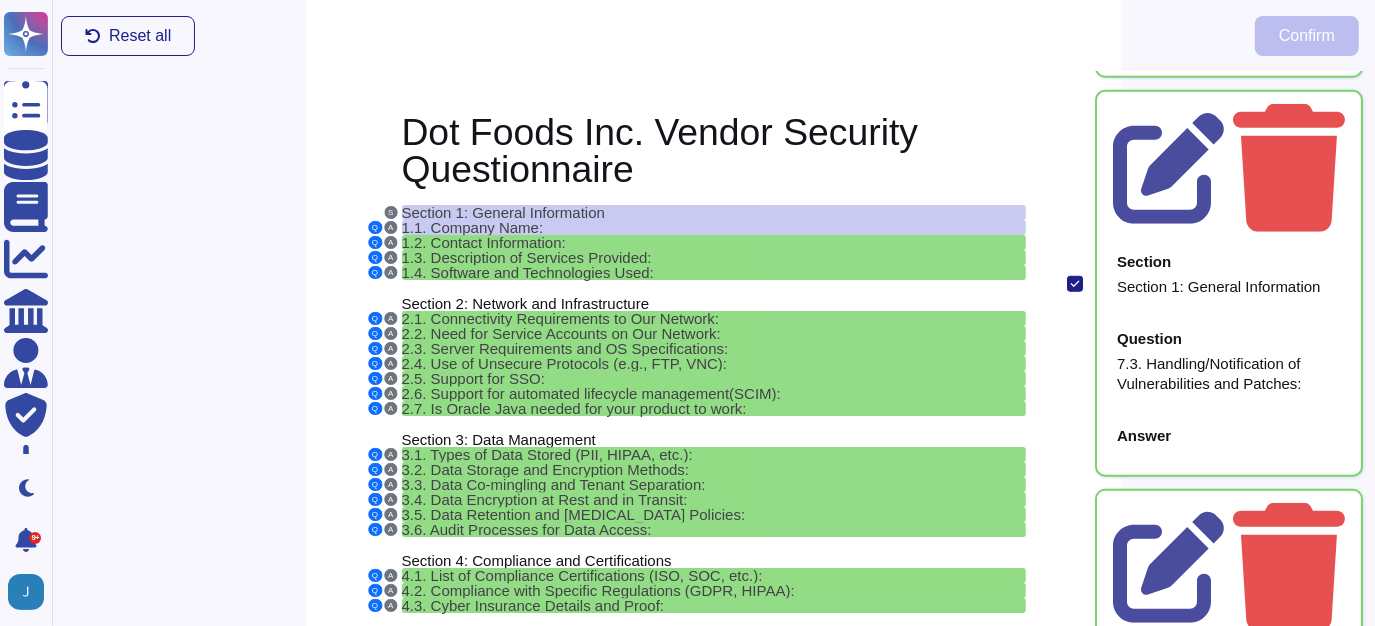 click on "Dot Foods Inc. Vendor Security Questionnaire S Section 1: General Information Q A 1.1. Company Name: Q A 1.2. Contact Information: Q A 1.3. Description of Services Provided: Q A 1.4. Software and Technologies Used: Section 2: Network and Infrastructure Q A 2.1. Connectivity Requirements to Our Network: Q A 2.2. Need for Service Accounts on Our Network: Q A 2.3. Server Requirements and OS Specifications: Q A 2.4. Use of Unsecure Protocols (e.g., FTP, VNC): Q A 2.5. Support for SSO: Q A 2.6 . Support for automated lifecy cle management  (SCIM ) : Q A 2. 7 . Is Oracle Java needed for your product to work: Section 3: Data Management Q A 3.1. Types of Data Stored (PII, HIPAA, etc.): Q A 3.2. Data Storage and Encryption Methods: Q A 3.3. Data Co-mingling and Tenant Separation: Q A 3.4. Data Encryption at Rest and in Transit: Q A 3.5. Data Retention and [MEDICAL_DATA] Policies: Q A 3.6. Audit Processes for Data Access: Section 4: Compliance and Certifications Q A 4.1. List of Compliance Certifications (ISO, SOC, etc.): Q" at bounding box center [714, 641] 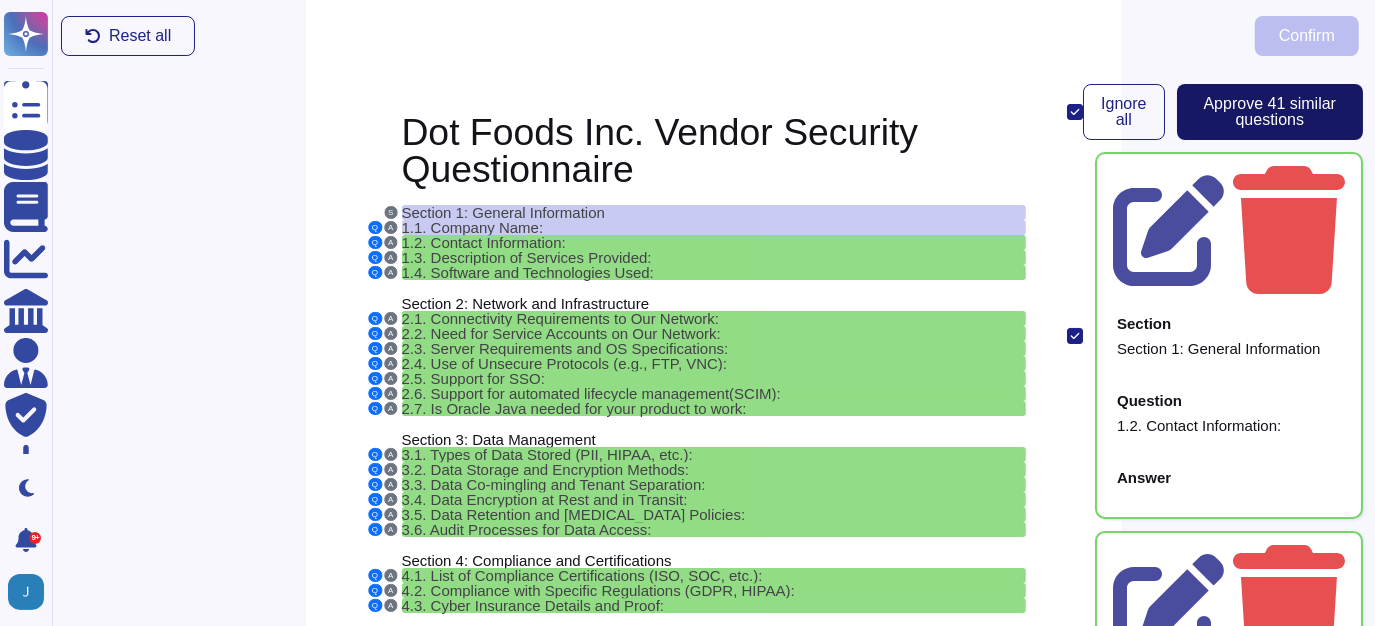 click on "Approve   41   similar question s" at bounding box center [1270, 112] 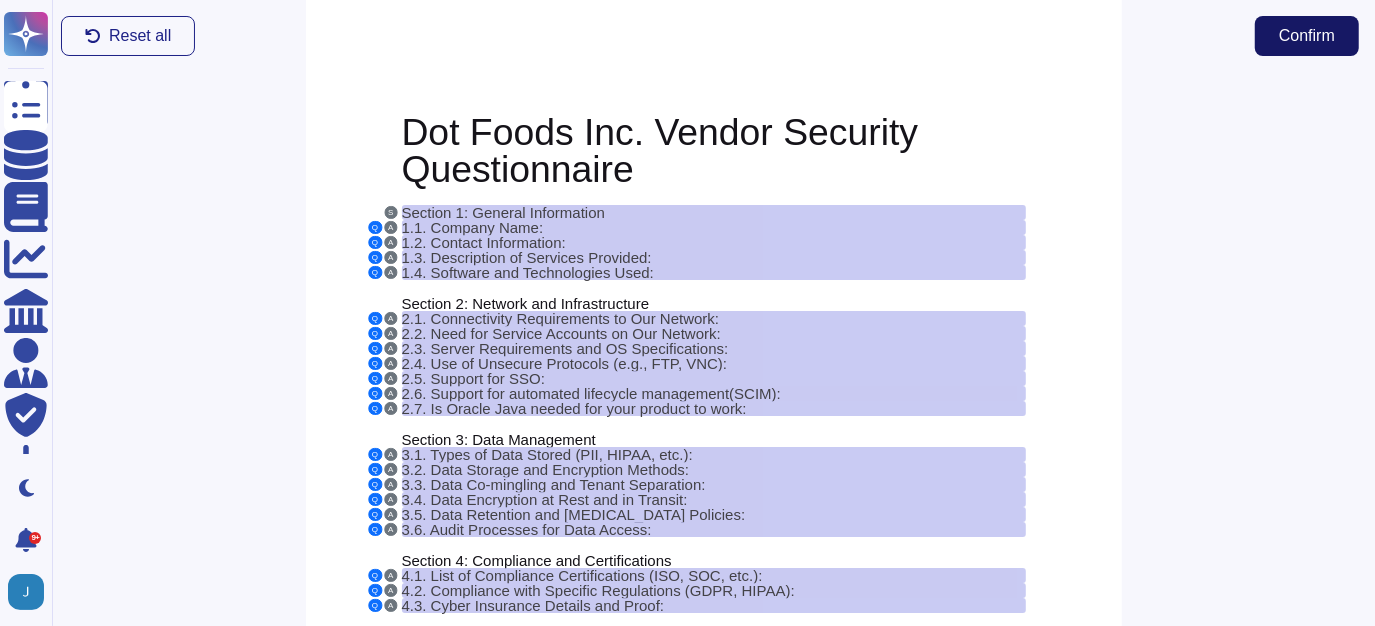 click on "Confirm" at bounding box center [1307, 36] 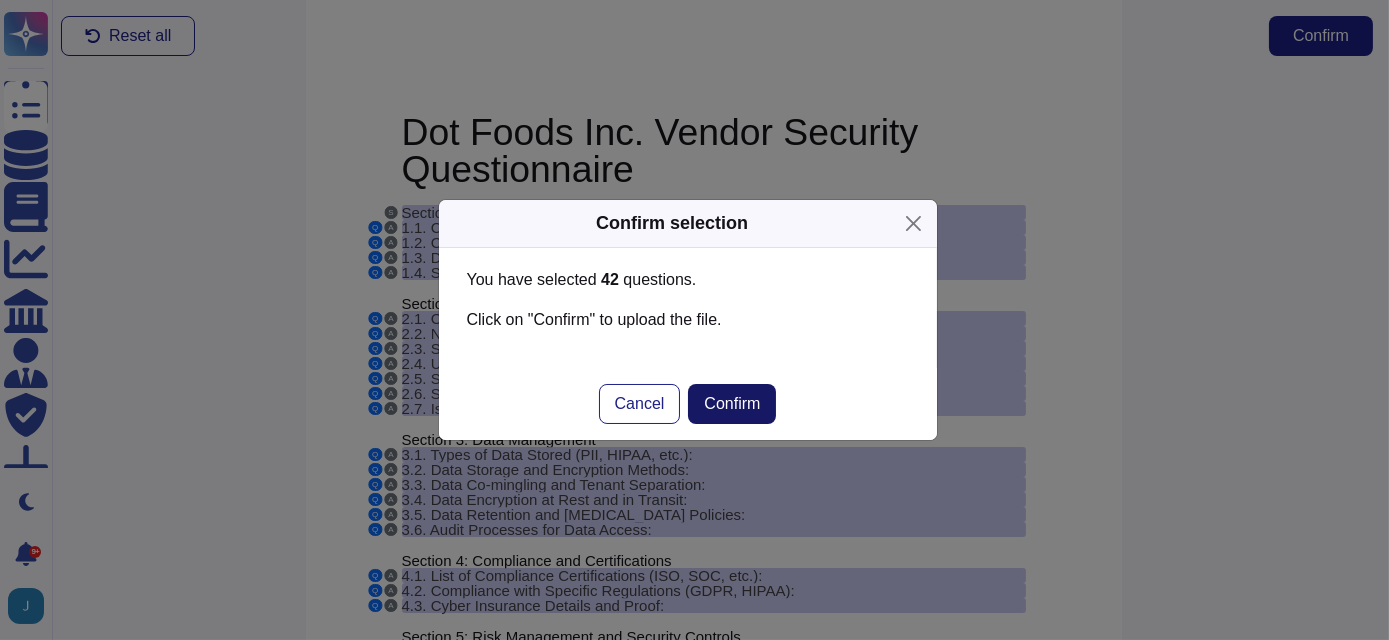 click on "Confirm" at bounding box center [732, 404] 